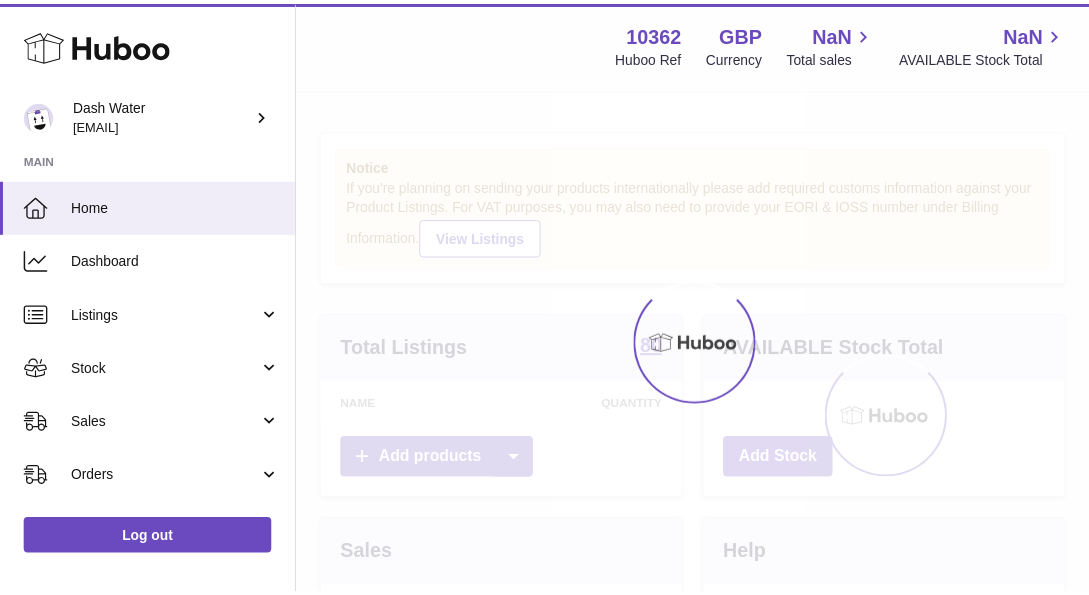 scroll, scrollTop: 0, scrollLeft: 0, axis: both 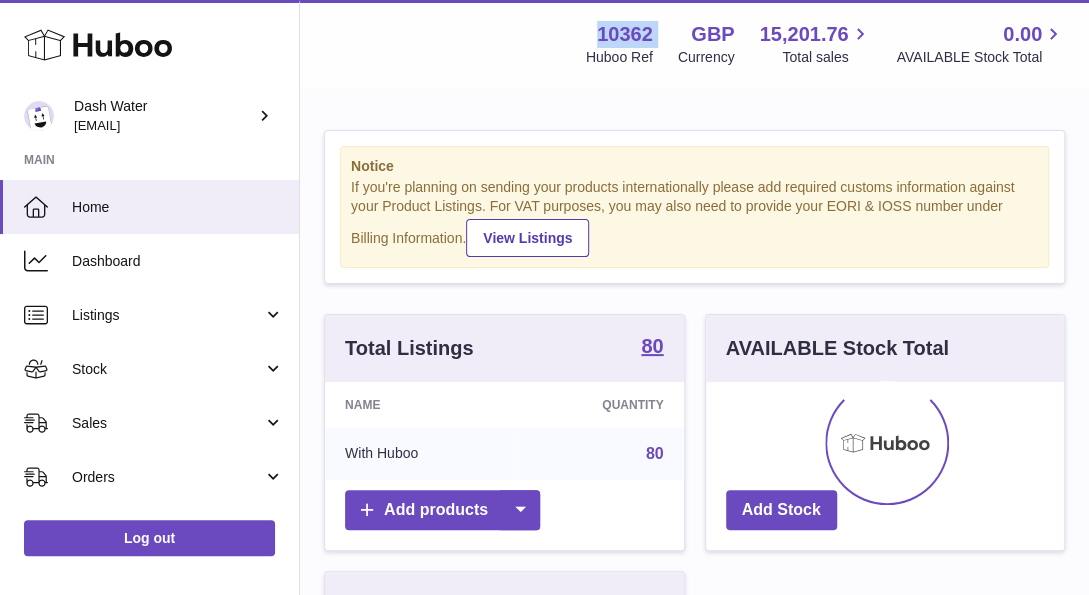 drag, startPoint x: 374, startPoint y: 75, endPoint x: 589, endPoint y: 37, distance: 218.33232 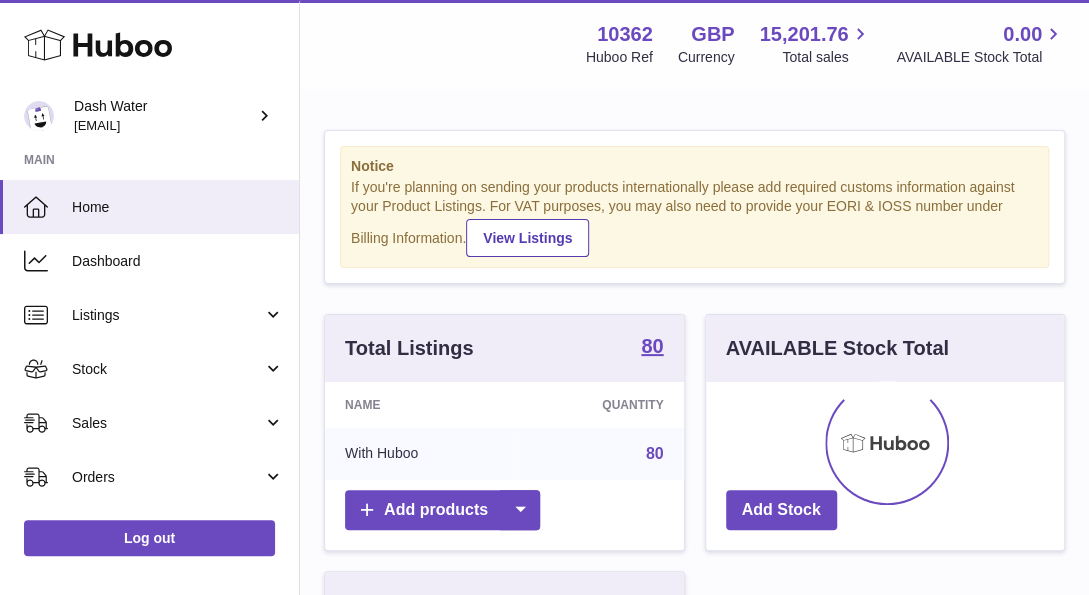 click on "Notice
If you're planning on sending your products internationally please add required customs information against your Product Listings. For VAT purposes, you may also need to provide your EORI & IOSS number under Billing Information.   View Listings" at bounding box center (694, 207) 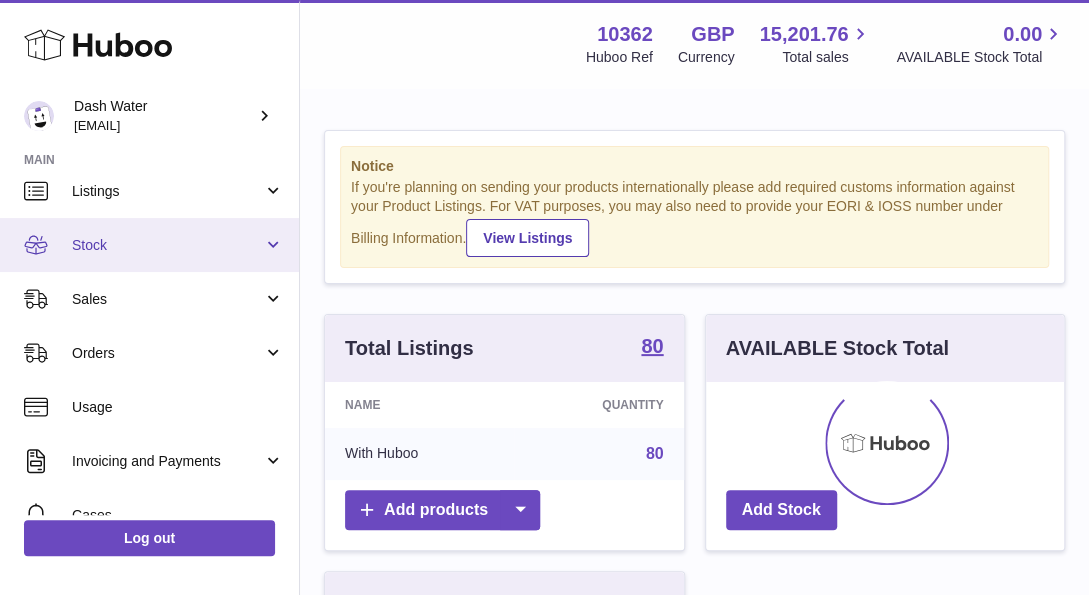 scroll, scrollTop: 100, scrollLeft: 0, axis: vertical 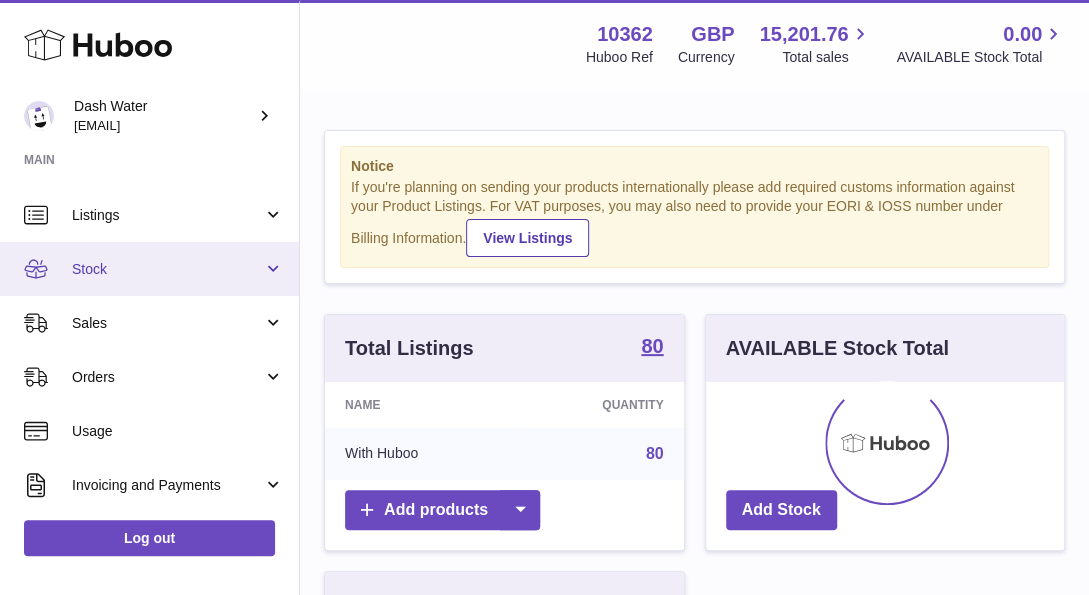 click on "Stock" at bounding box center [167, 269] 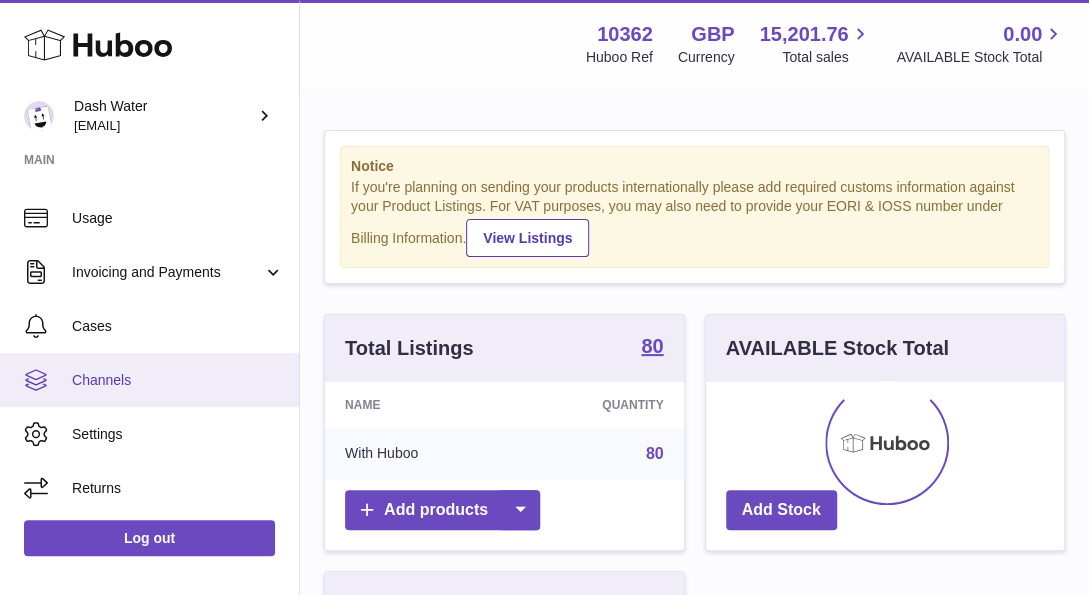 scroll, scrollTop: 457, scrollLeft: 0, axis: vertical 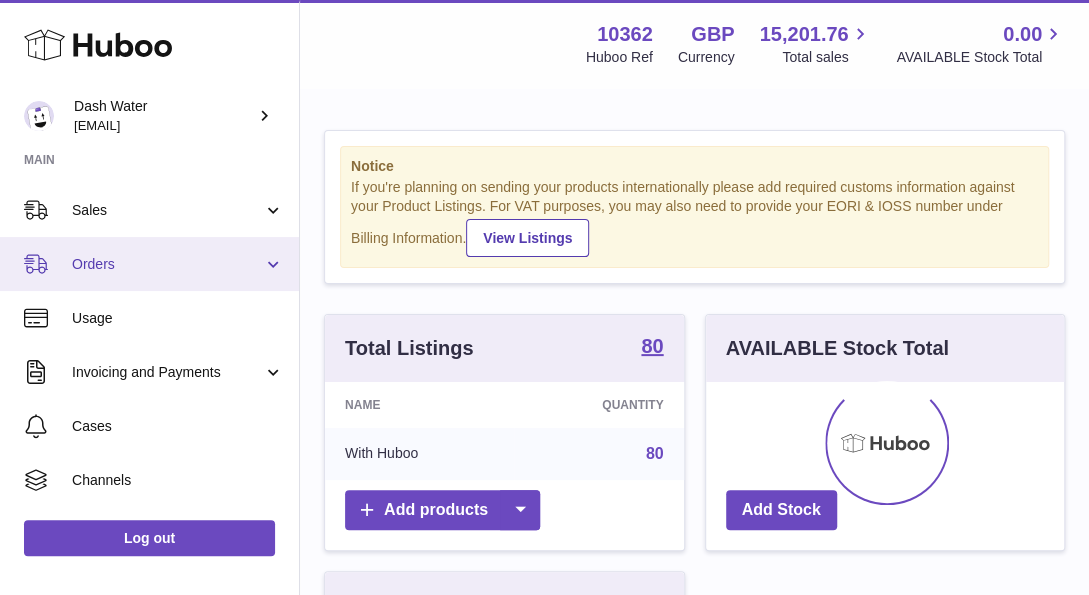 click on "Orders" at bounding box center (149, 264) 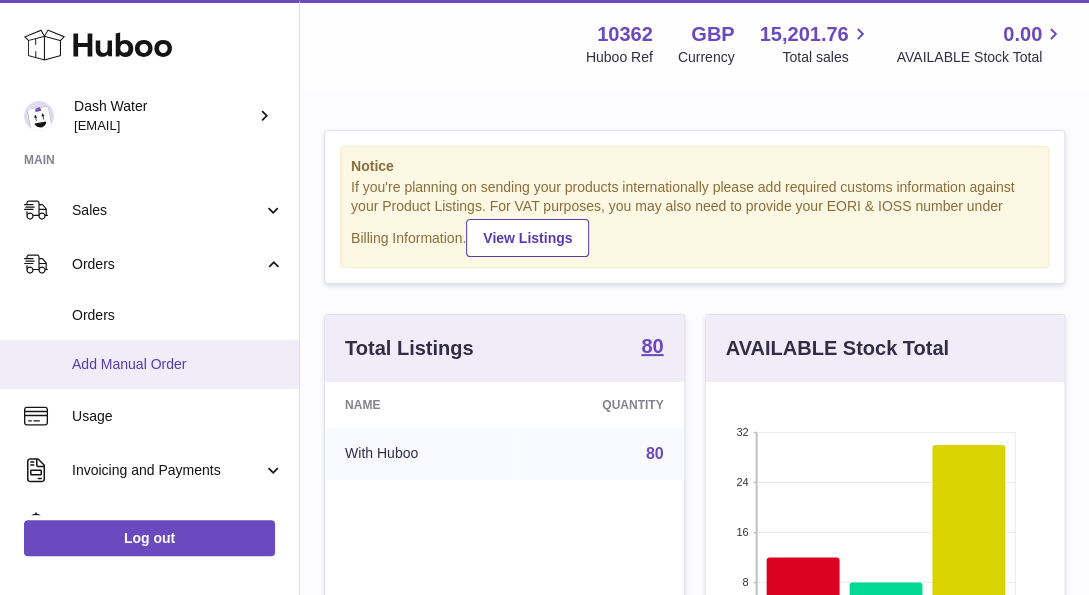 click on "Add Manual Order" at bounding box center (178, 364) 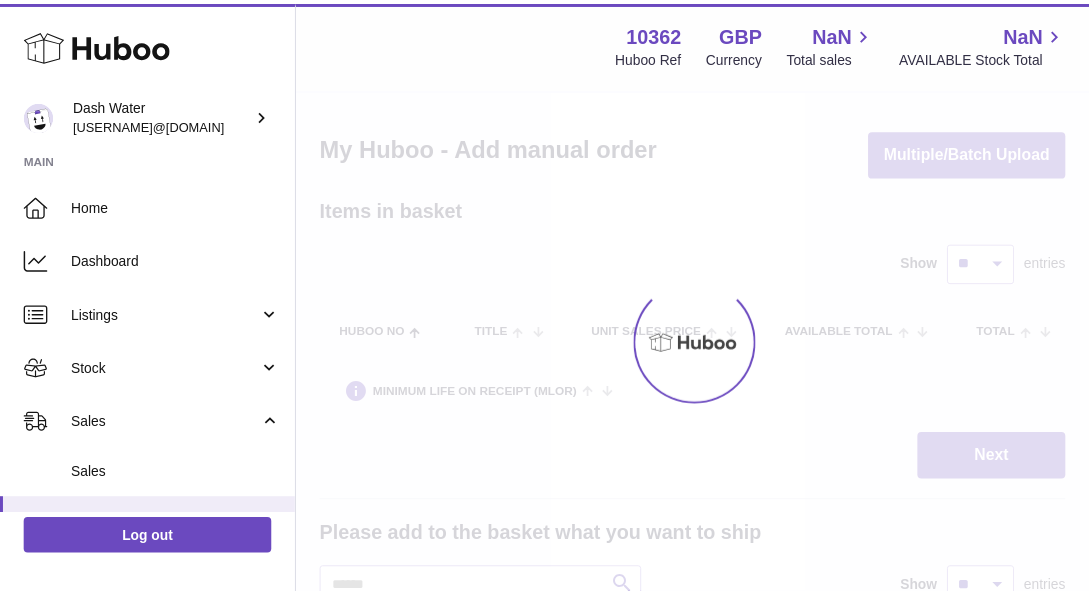 scroll, scrollTop: 0, scrollLeft: 0, axis: both 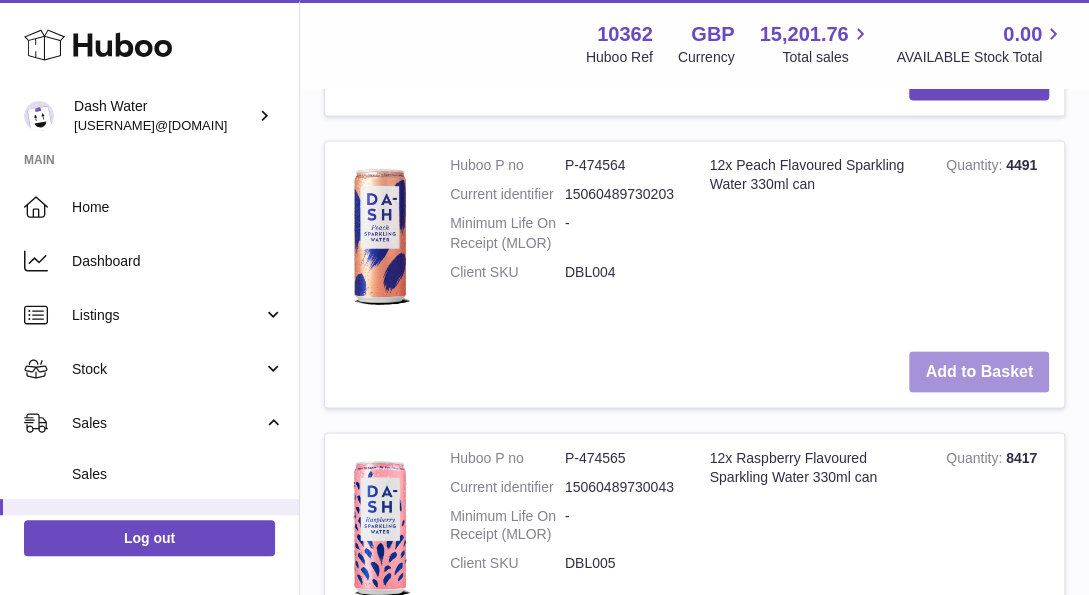 click on "Add to Basket" at bounding box center (979, 371) 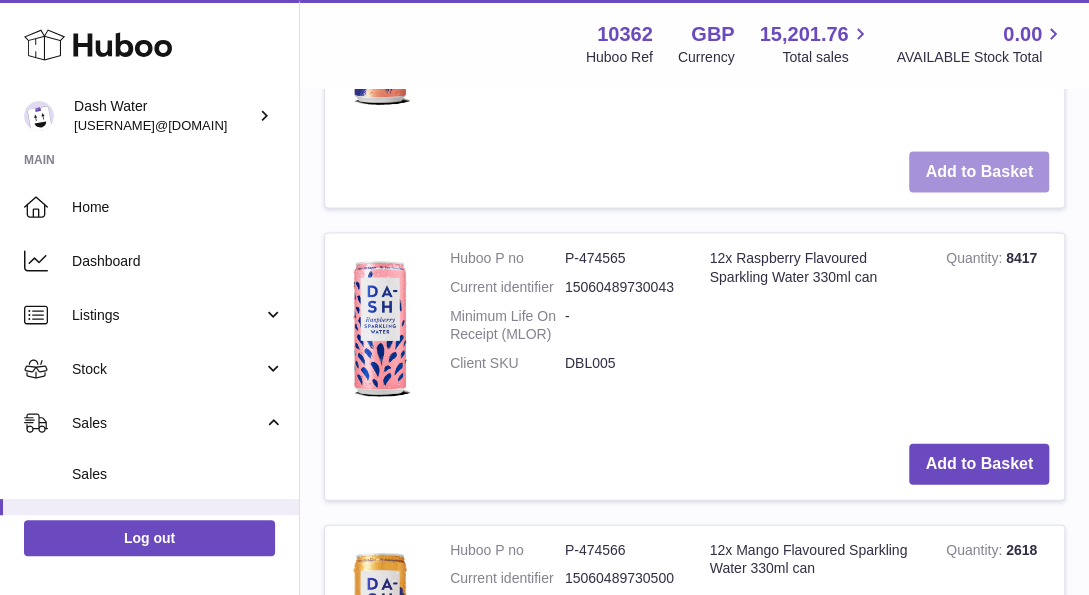 scroll, scrollTop: 2032, scrollLeft: 0, axis: vertical 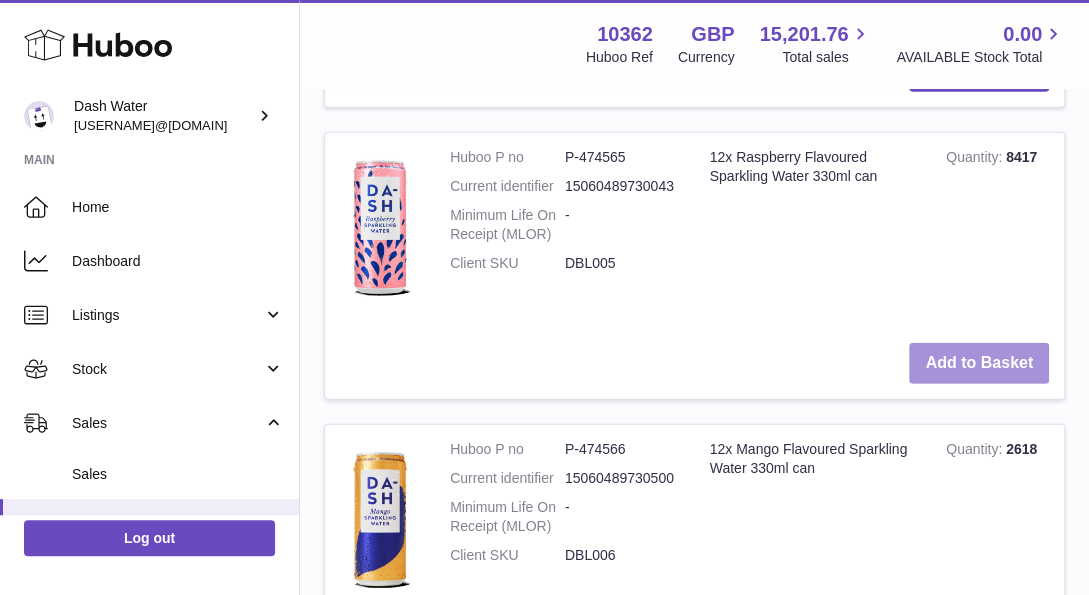 click on "Add to Basket" at bounding box center [979, 363] 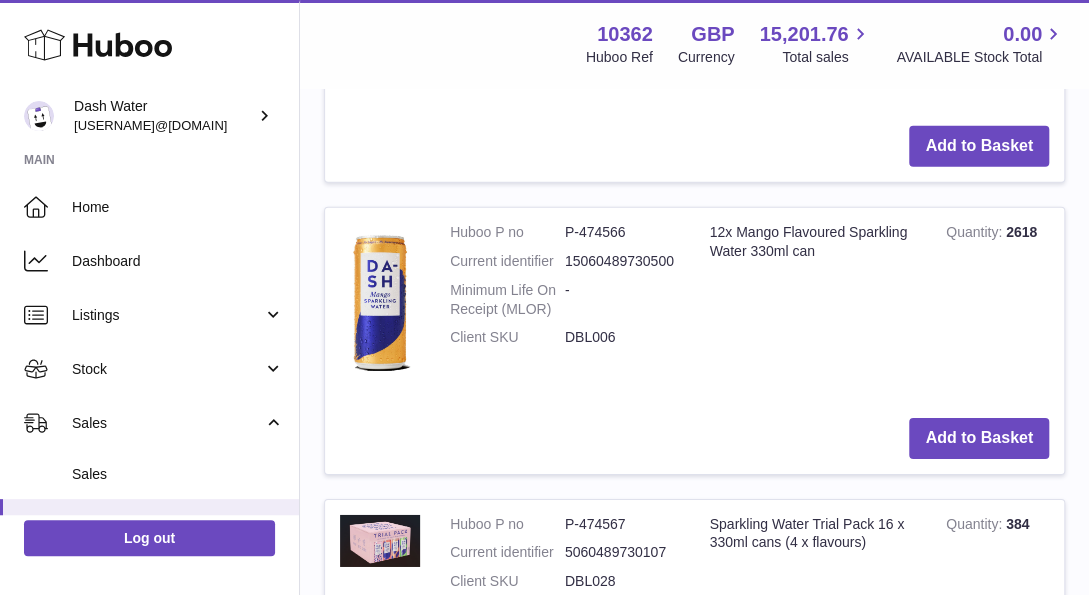 drag, startPoint x: 748, startPoint y: 359, endPoint x: 758, endPoint y: 356, distance: 10.440307 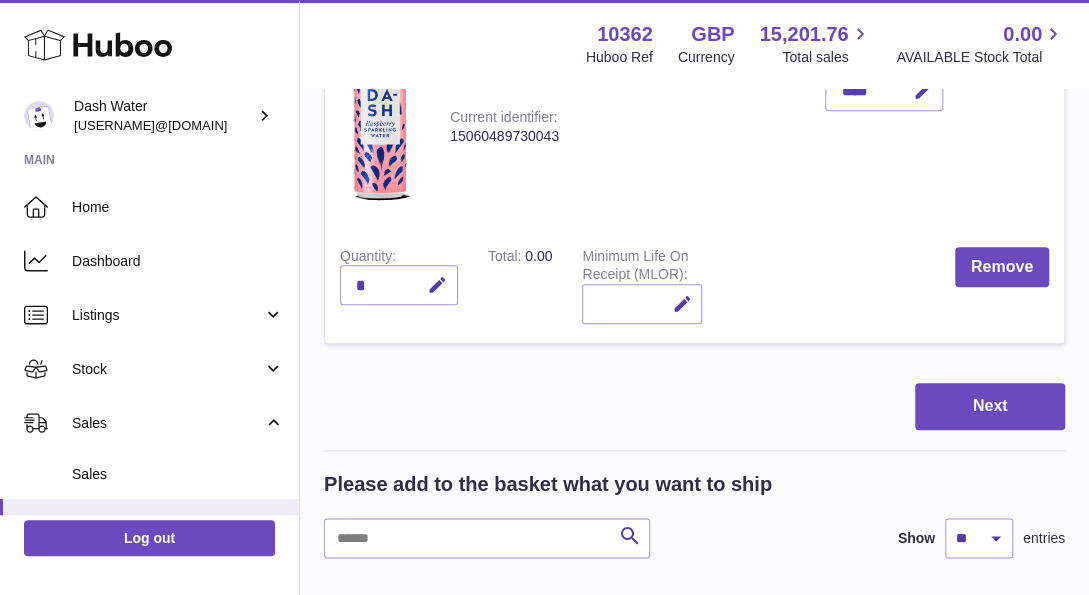 scroll, scrollTop: 843, scrollLeft: 0, axis: vertical 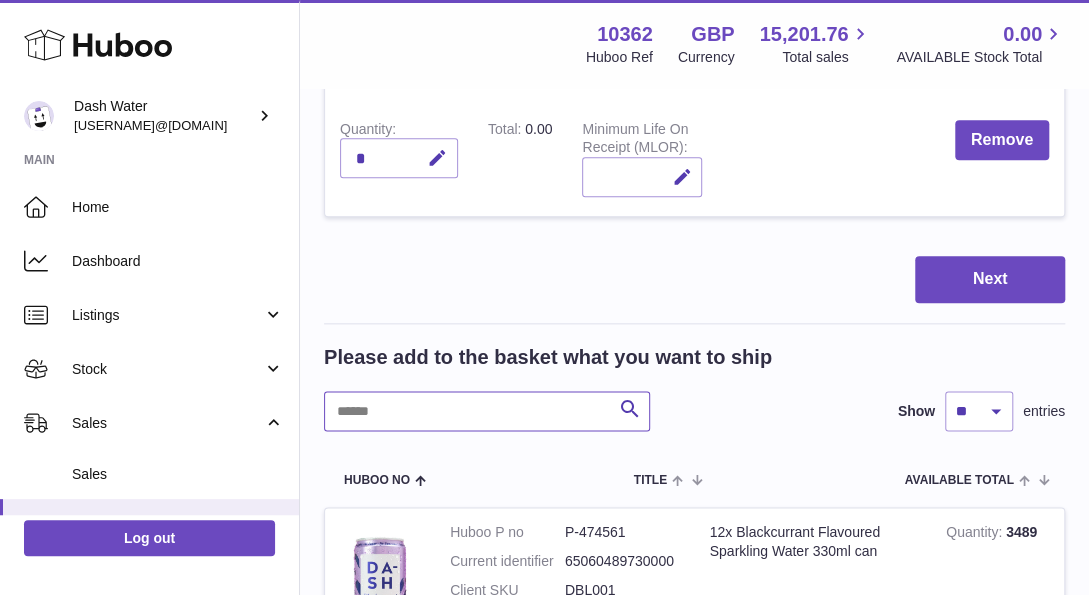click at bounding box center (487, 411) 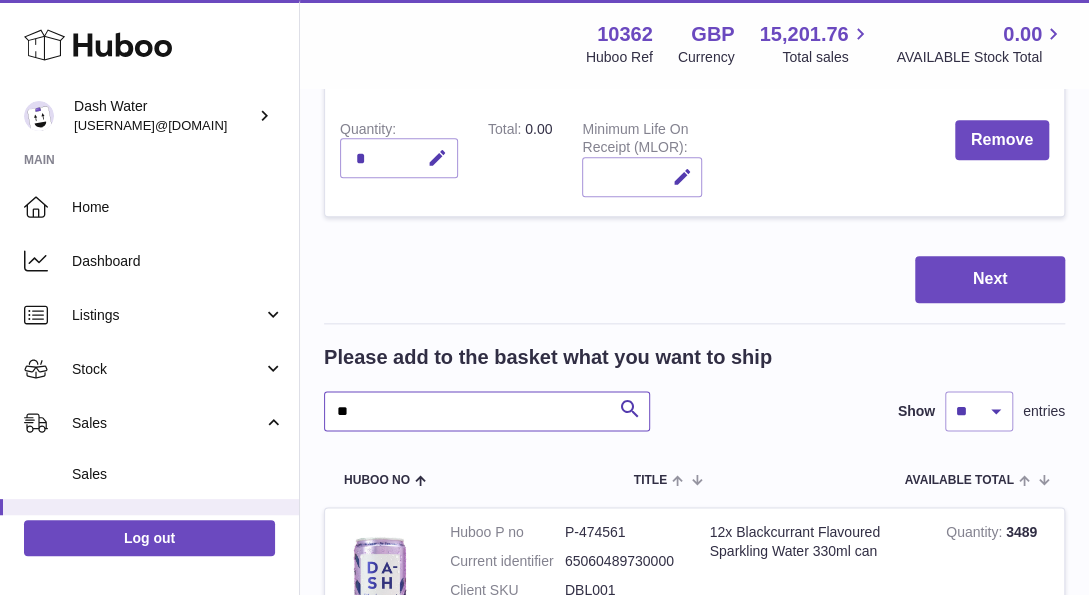 type on "**" 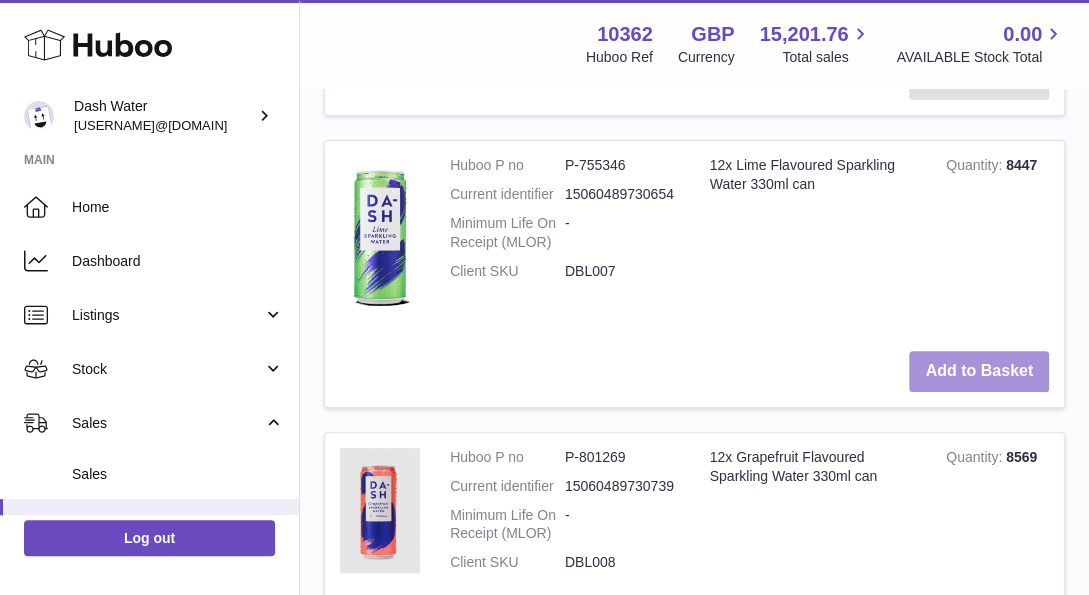 click on "Add to Basket" at bounding box center (979, 371) 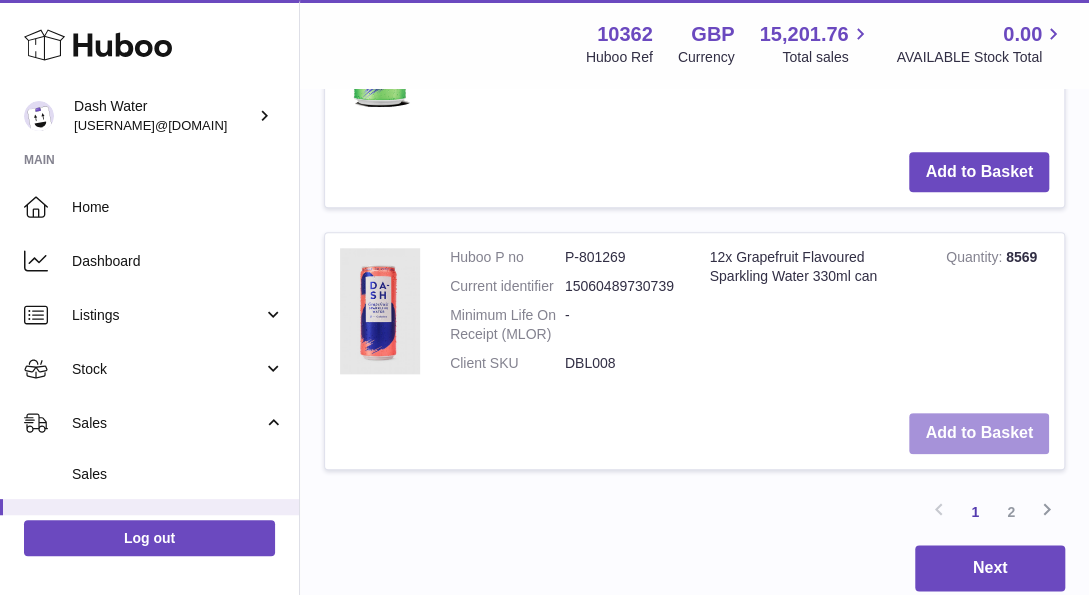 click on "Add to Basket" at bounding box center [979, 433] 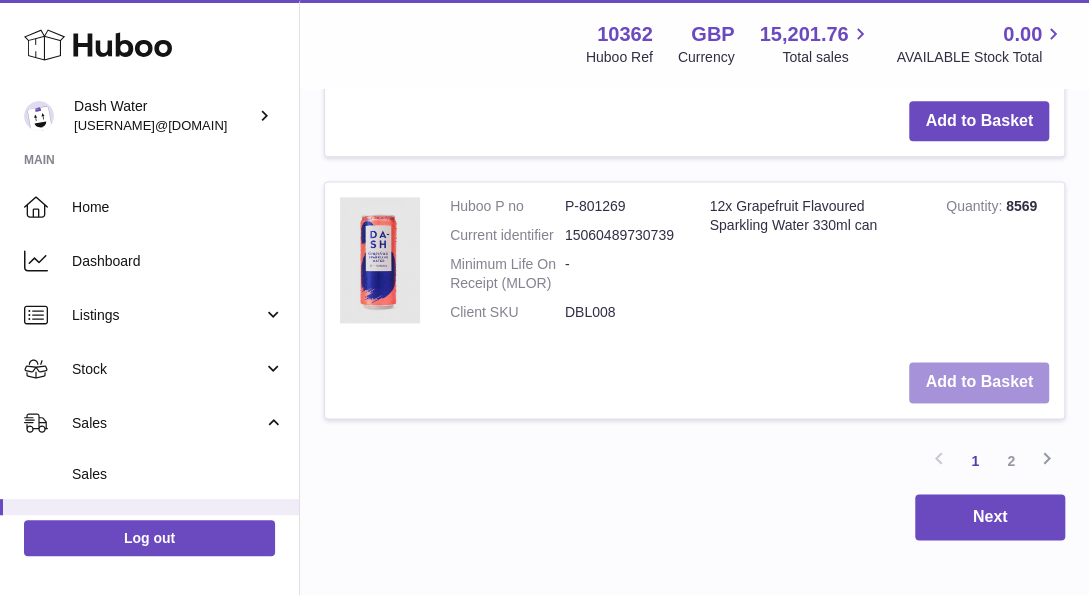 scroll, scrollTop: 4418, scrollLeft: 0, axis: vertical 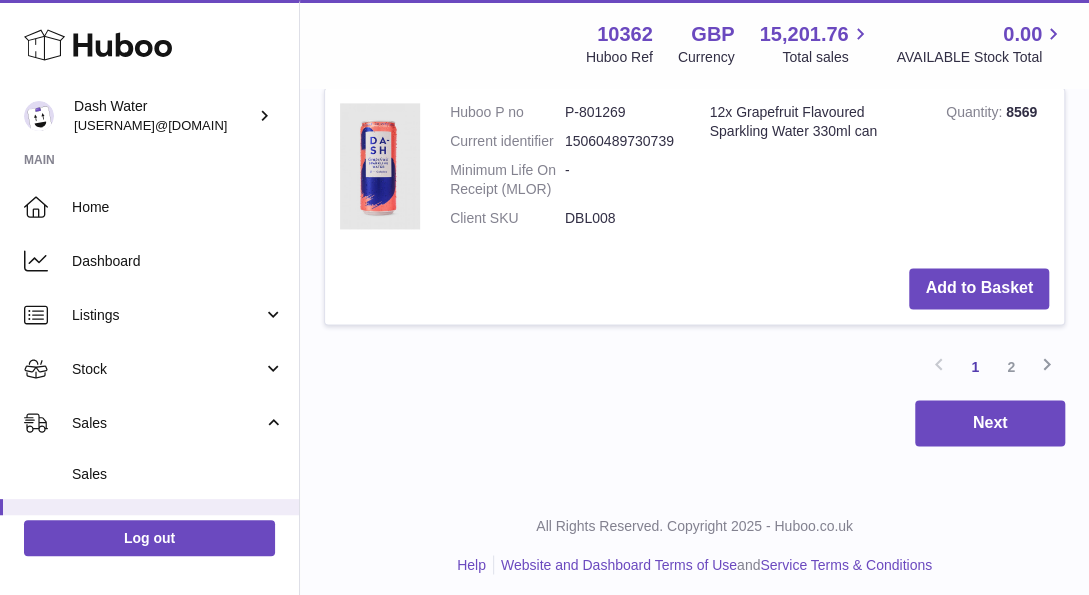 click on "2" at bounding box center [1011, 367] 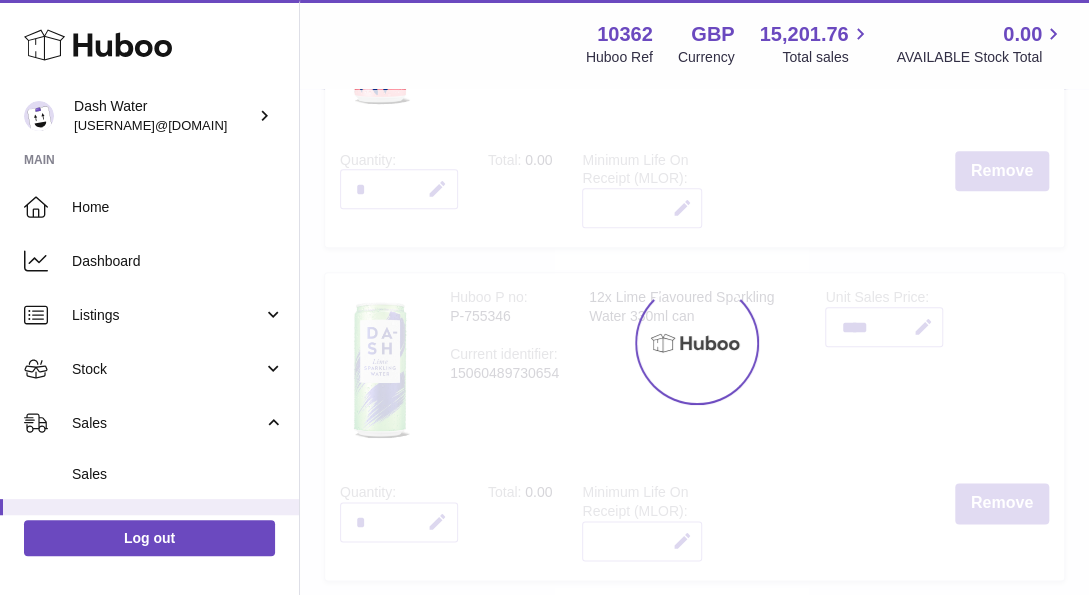 scroll, scrollTop: 90, scrollLeft: 0, axis: vertical 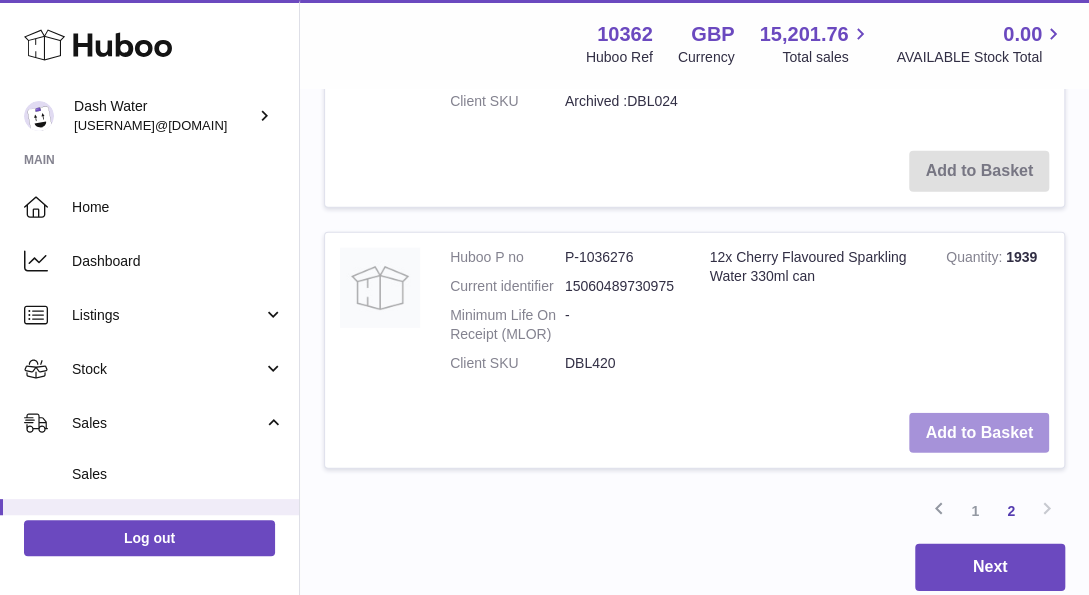 click on "Add to Basket" at bounding box center [979, 433] 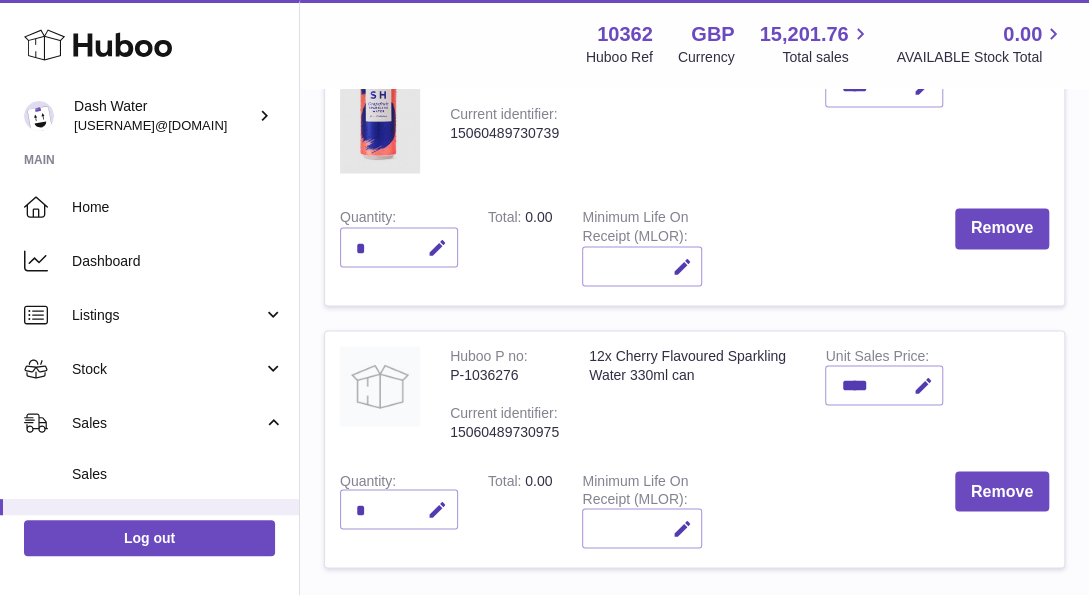 scroll, scrollTop: 1451, scrollLeft: 0, axis: vertical 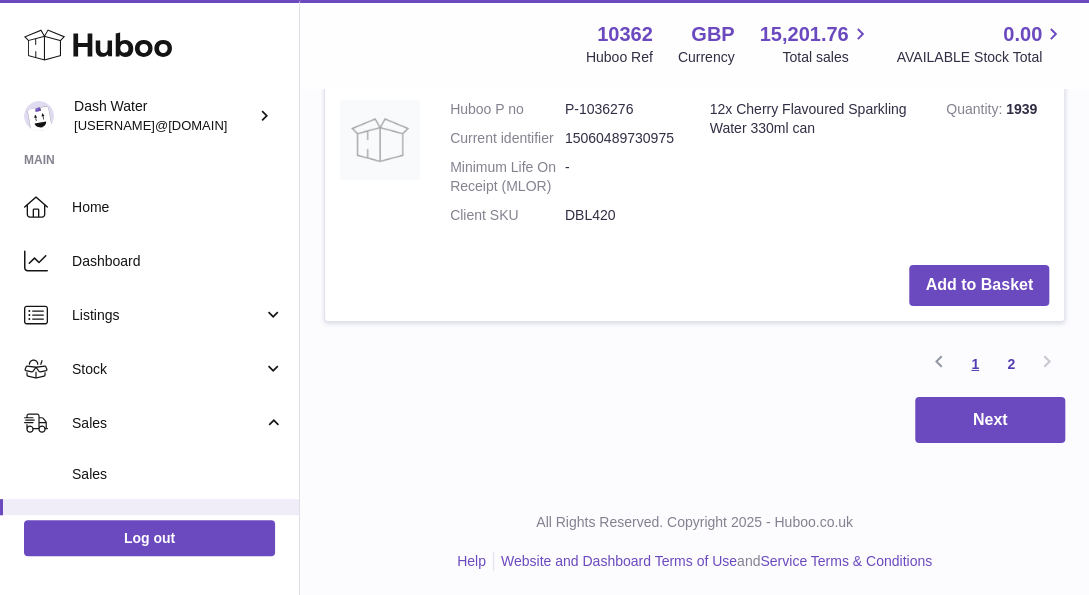 click on "1" at bounding box center [975, 364] 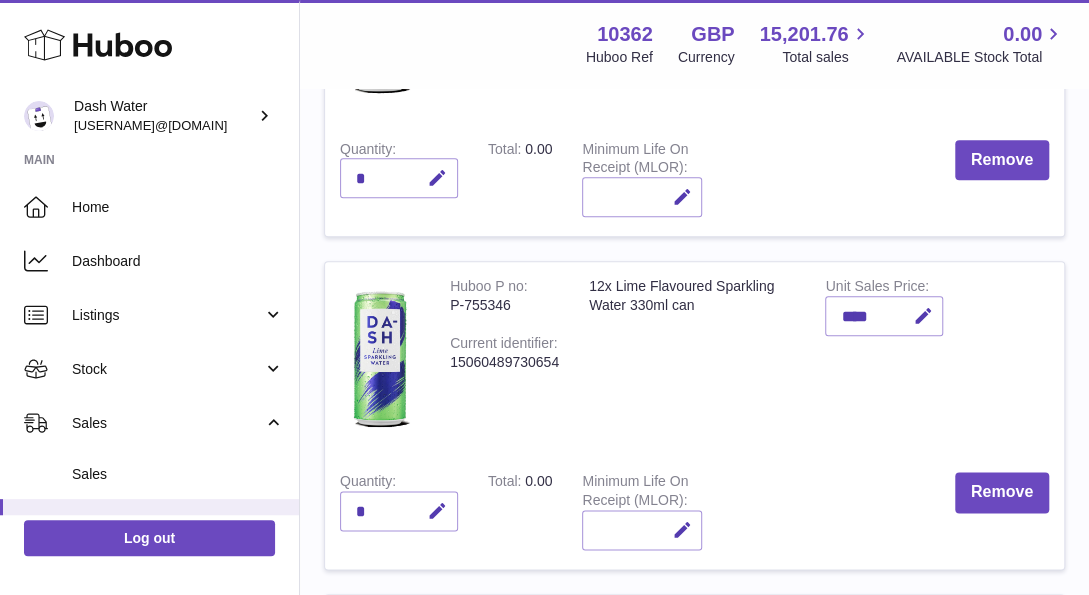 scroll, scrollTop: 690, scrollLeft: 0, axis: vertical 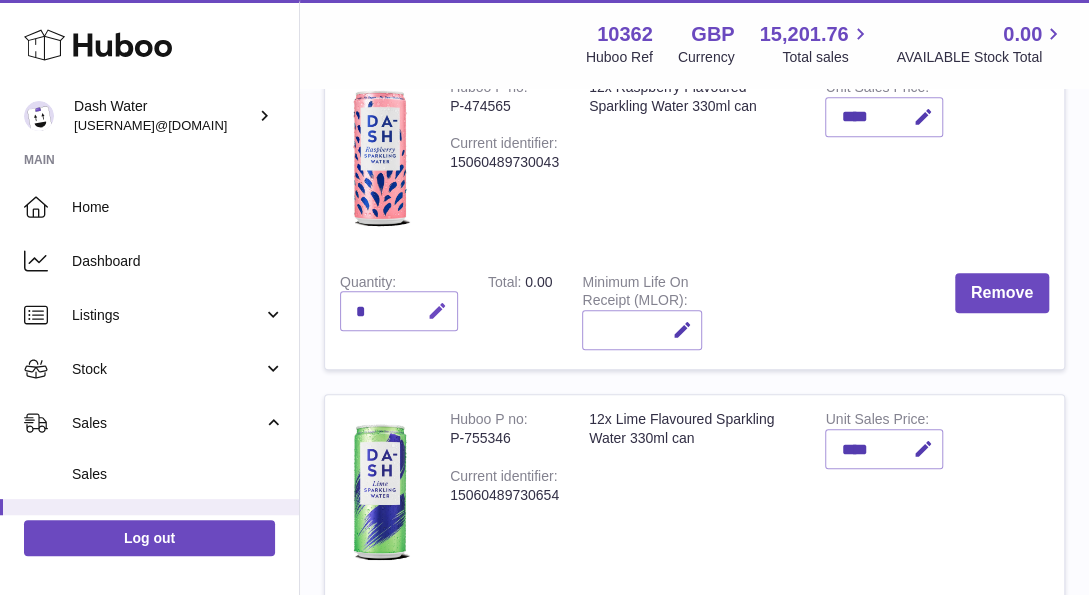 click at bounding box center (437, 311) 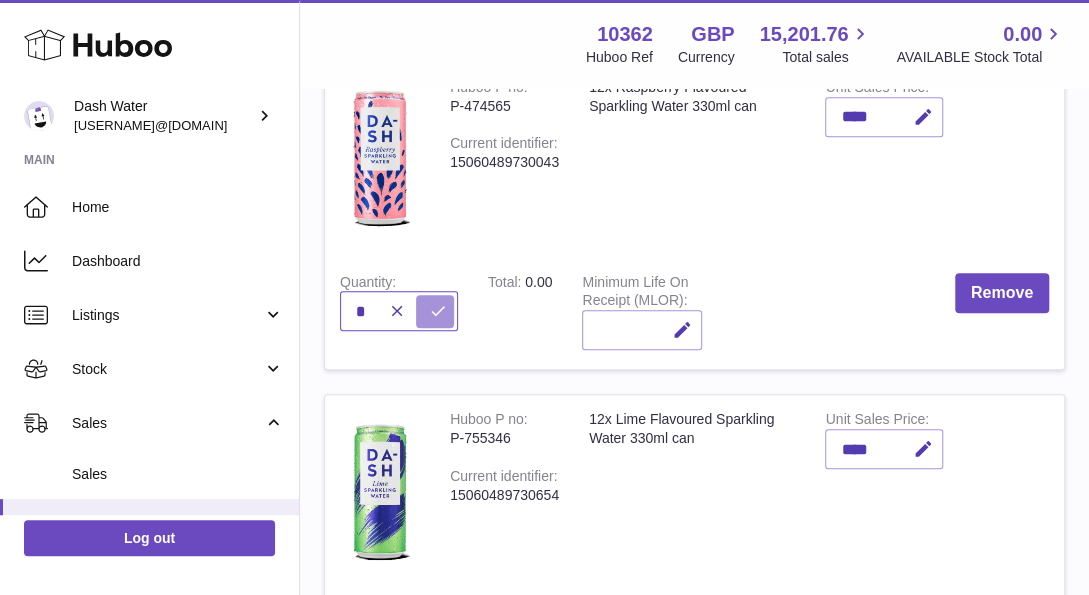 type on "*" 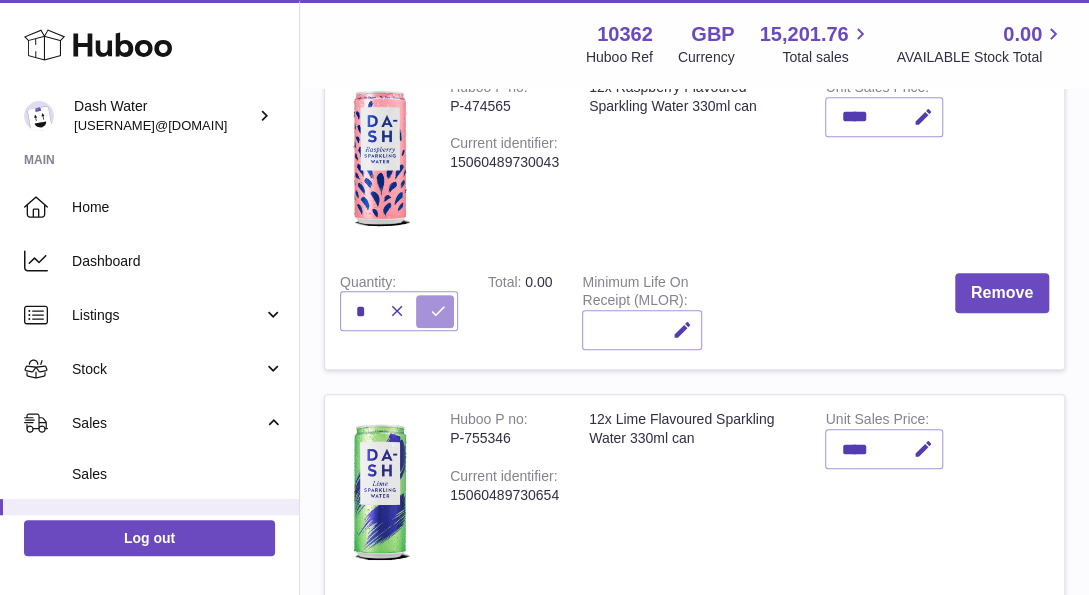 click at bounding box center [438, 311] 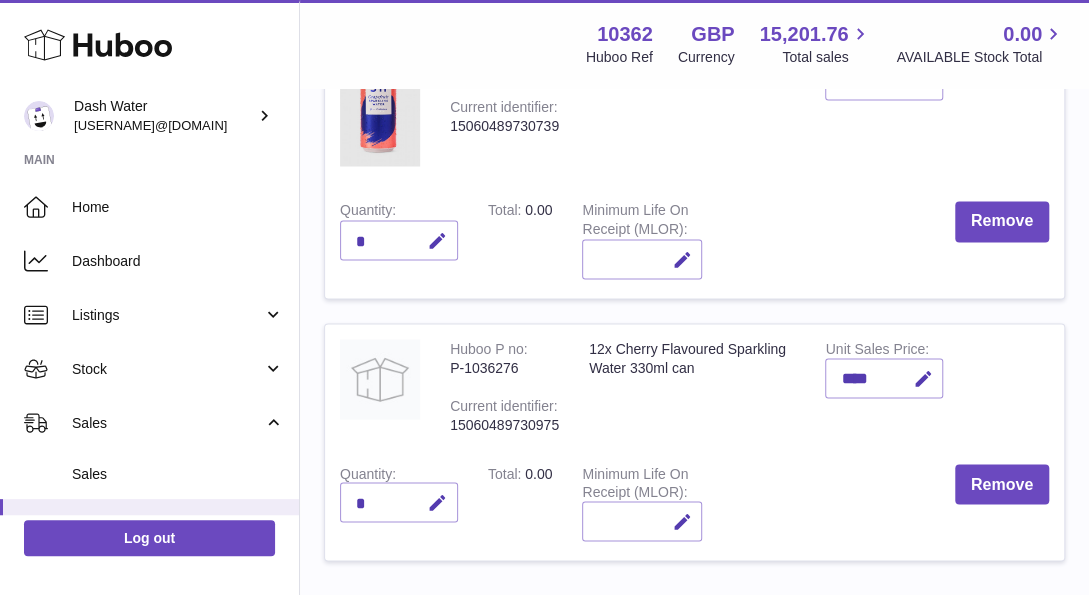 scroll, scrollTop: 1400, scrollLeft: 0, axis: vertical 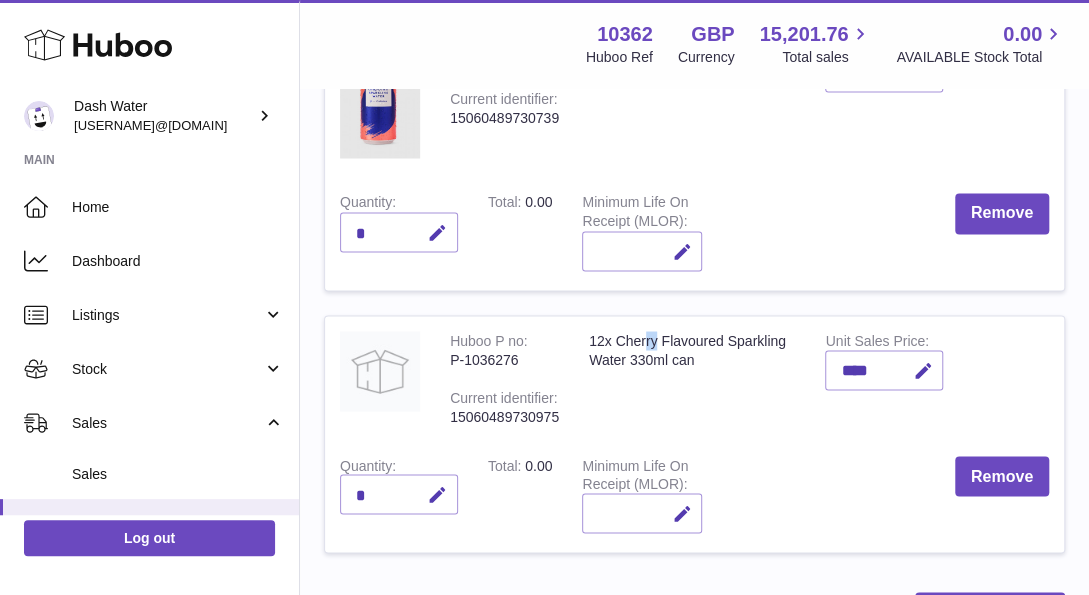 drag, startPoint x: 589, startPoint y: 339, endPoint x: 602, endPoint y: 338, distance: 13.038404 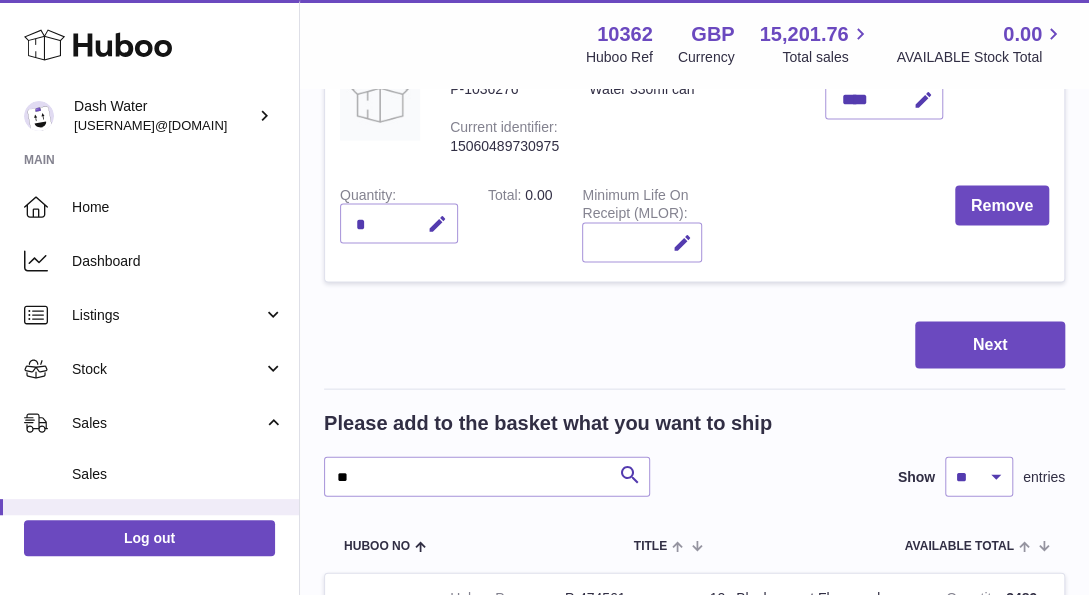 scroll, scrollTop: 1600, scrollLeft: 0, axis: vertical 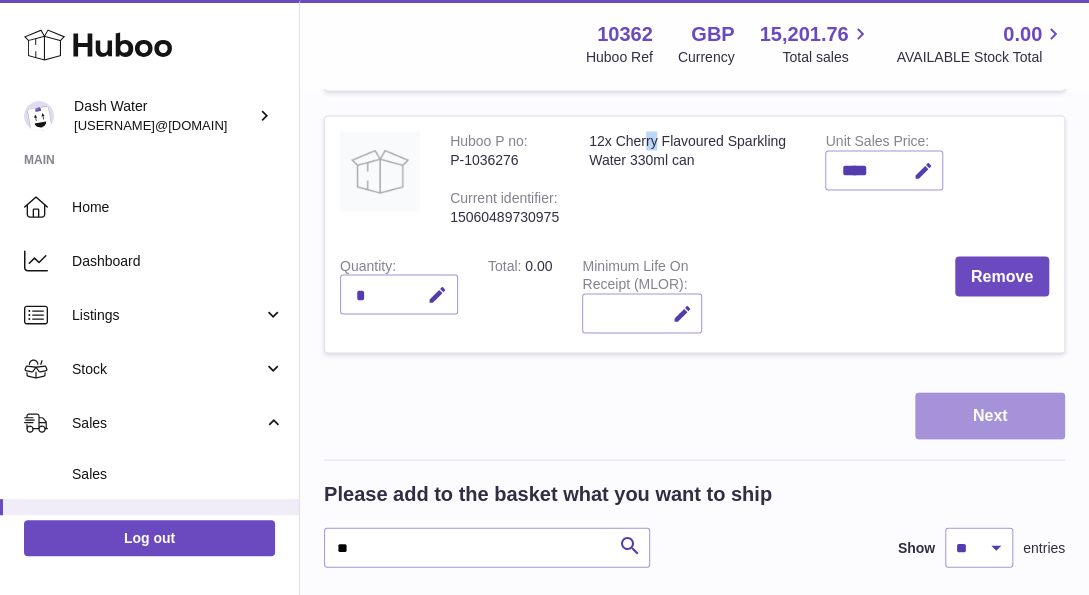 click on "Next" at bounding box center [990, 415] 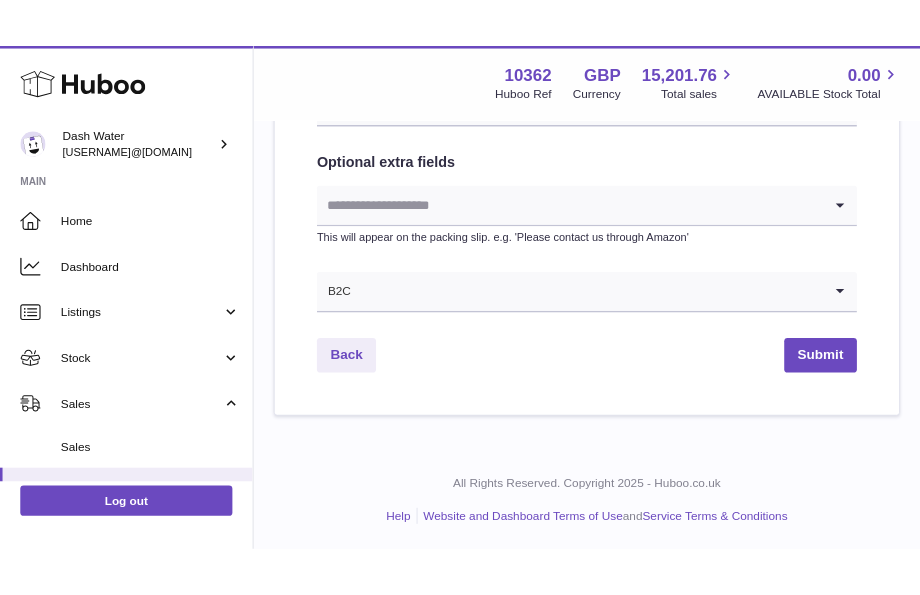 scroll, scrollTop: 0, scrollLeft: 0, axis: both 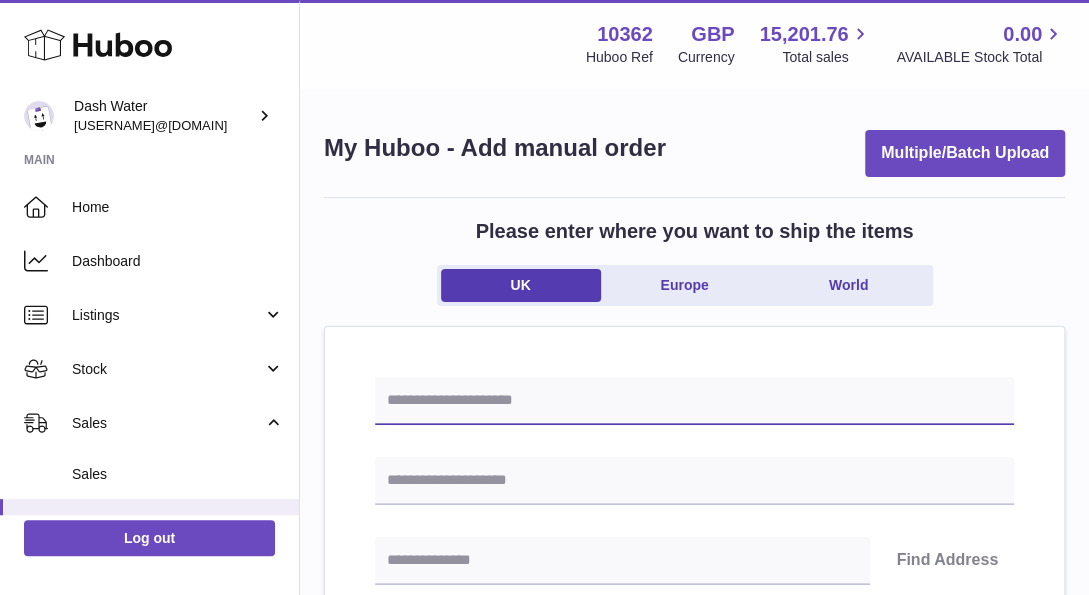 click at bounding box center (694, 401) 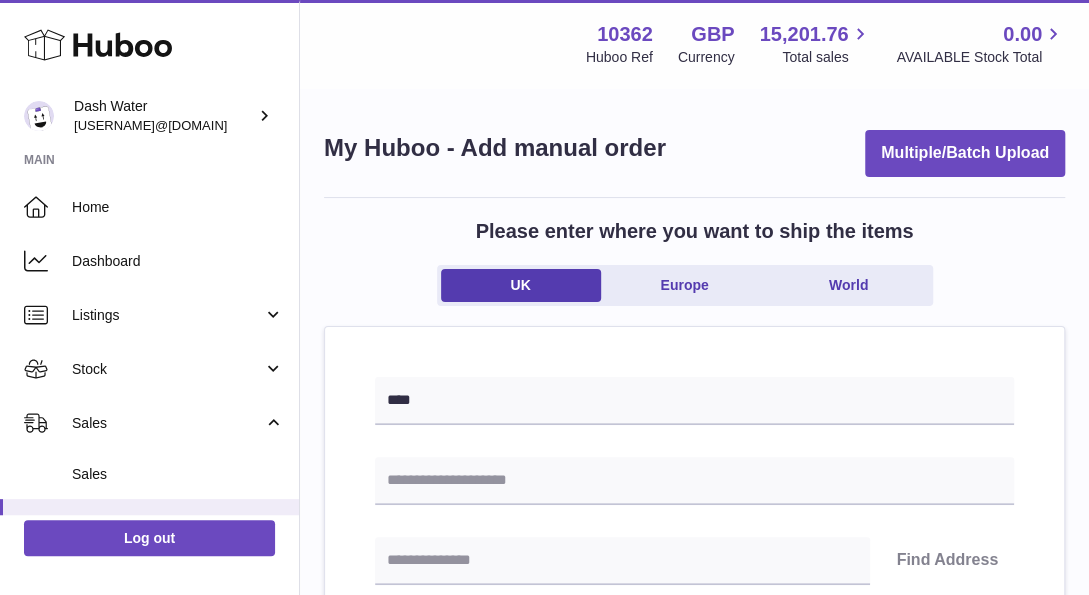drag, startPoint x: 482, startPoint y: 371, endPoint x: 483, endPoint y: 386, distance: 15.033297 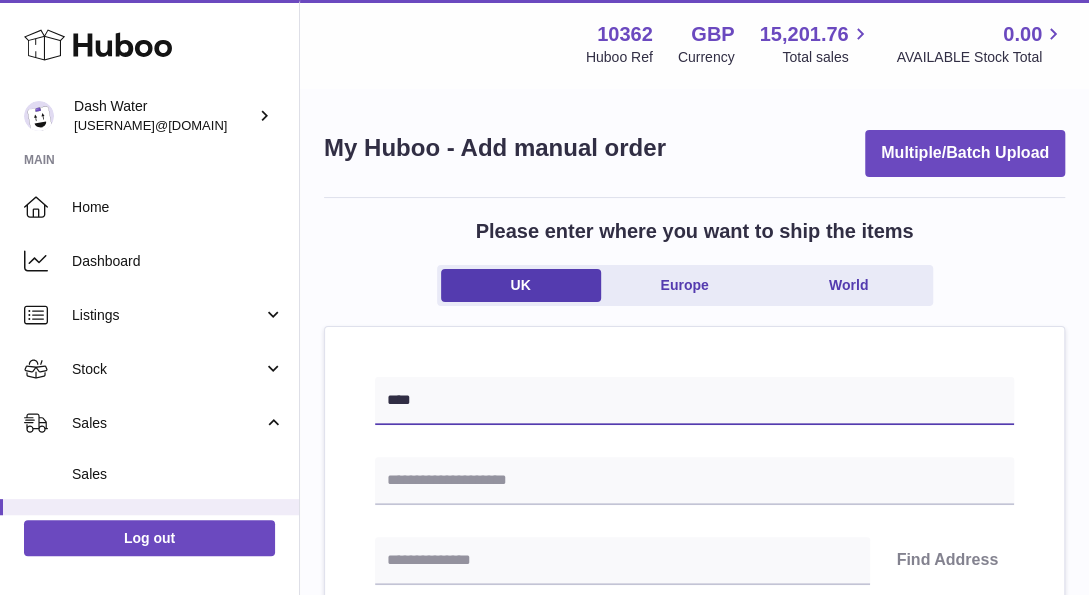 click on "****" at bounding box center [694, 401] 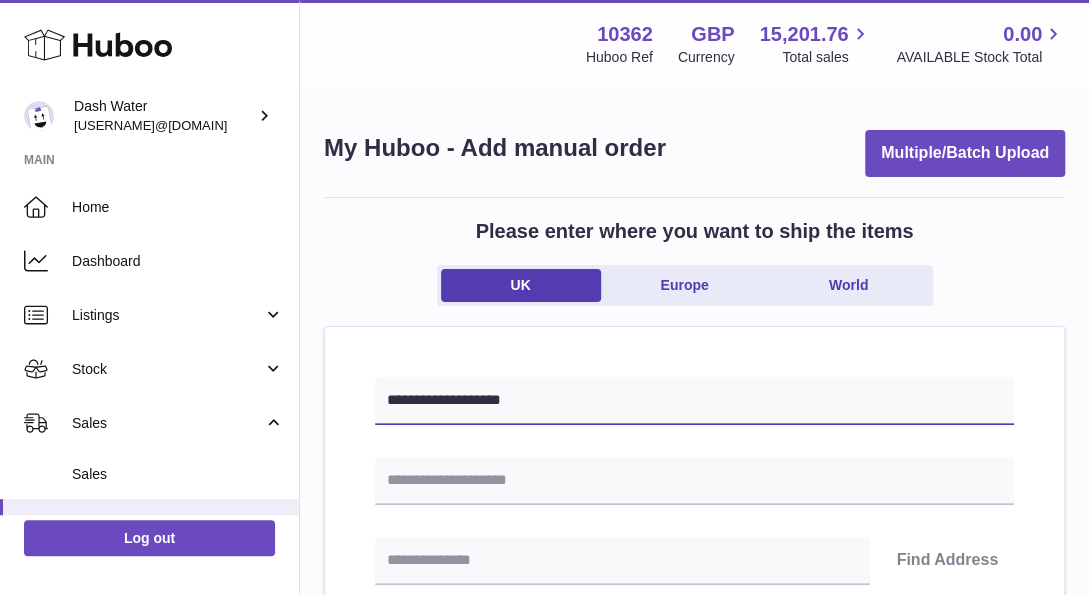 type on "**********" 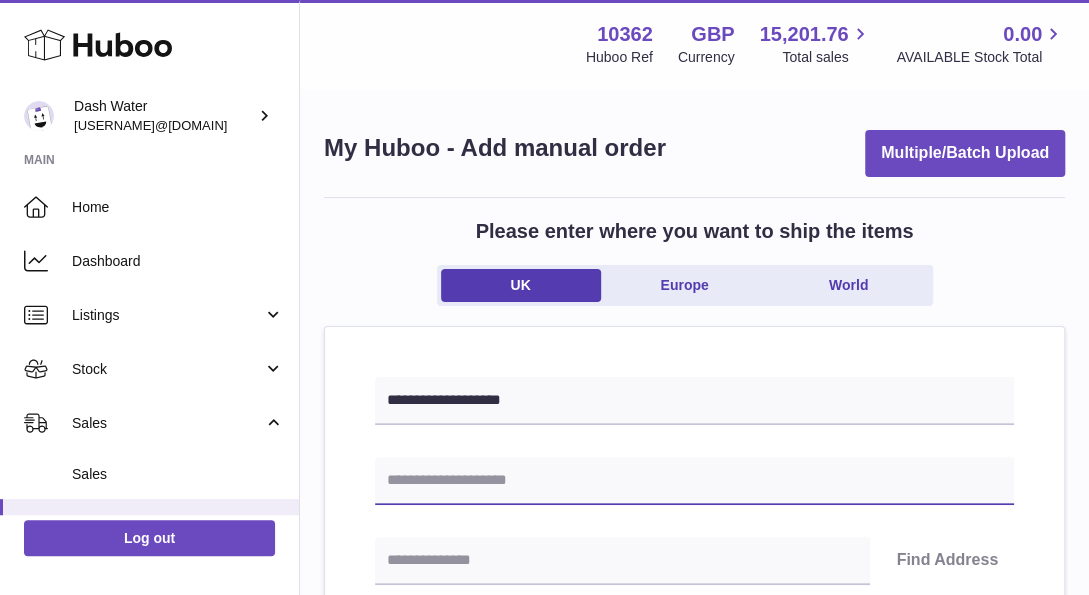 click at bounding box center [694, 481] 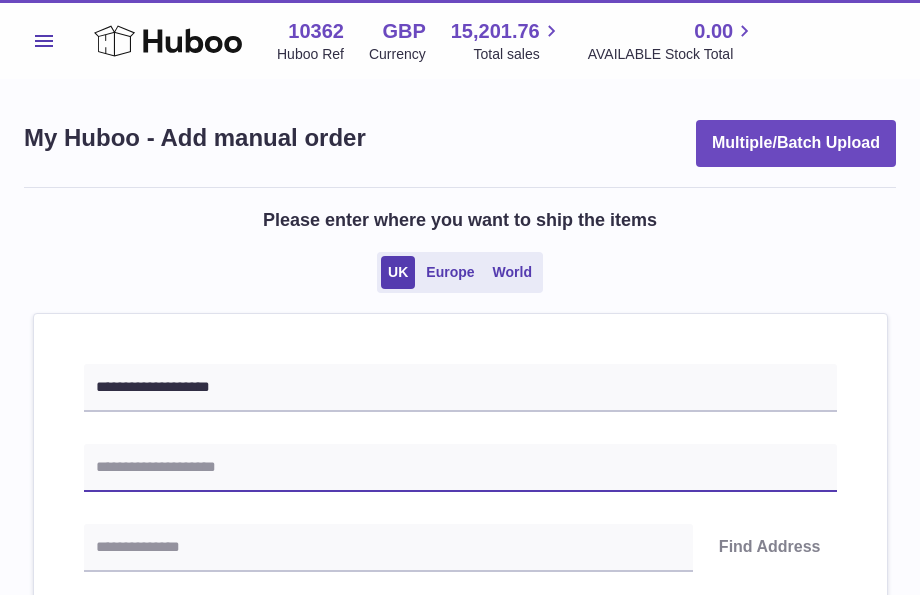 click at bounding box center [460, 468] 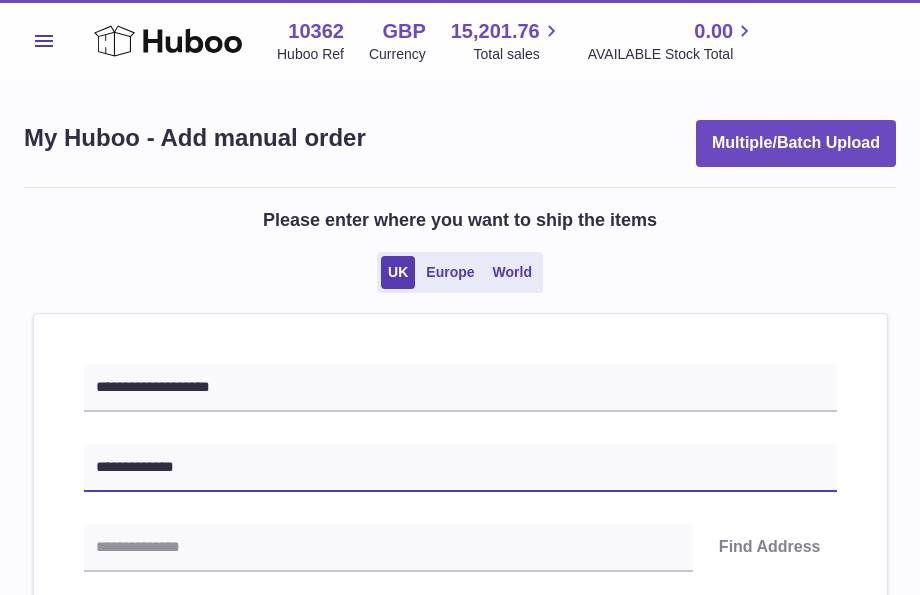 type on "**********" 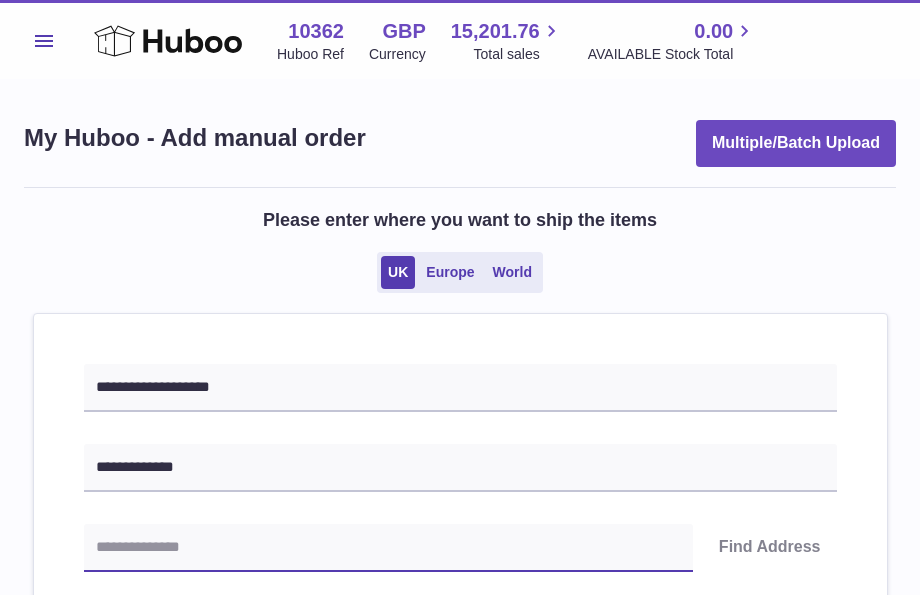 click at bounding box center [388, 548] 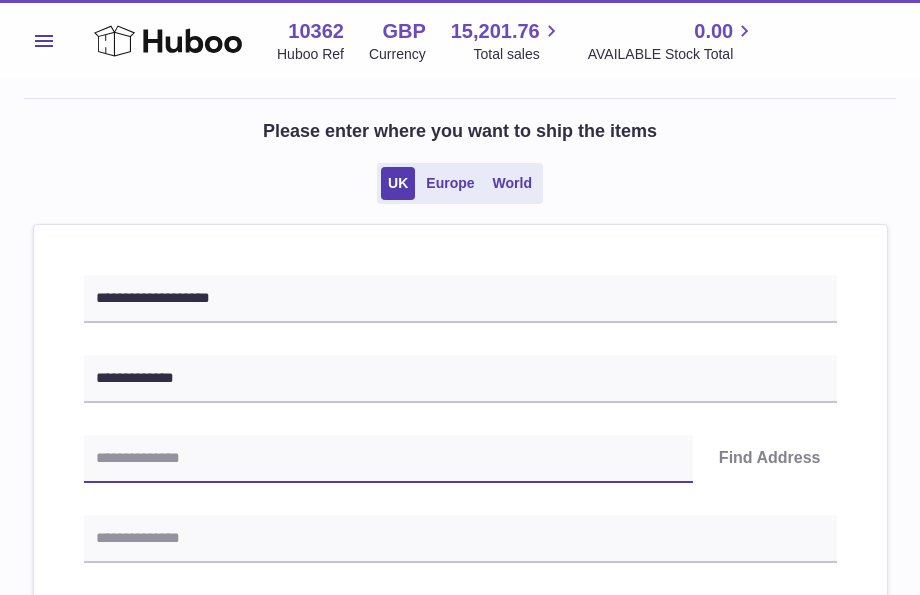 scroll, scrollTop: 200, scrollLeft: 0, axis: vertical 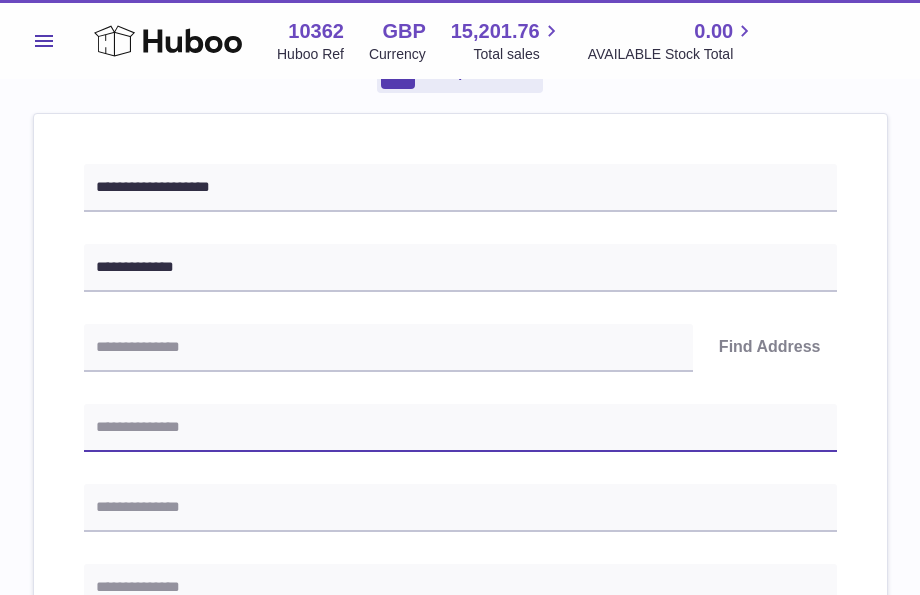 click at bounding box center (460, 428) 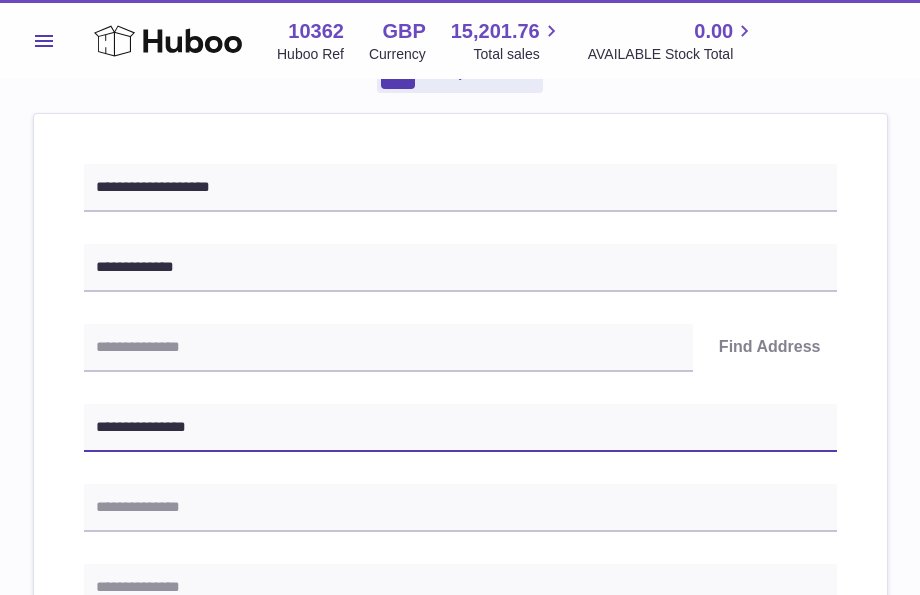 type on "**********" 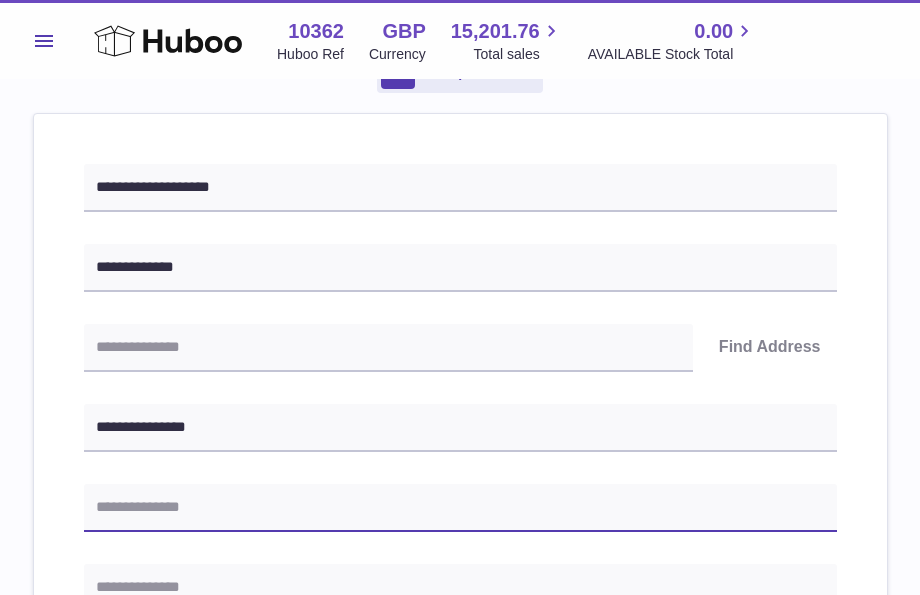 click at bounding box center [460, 508] 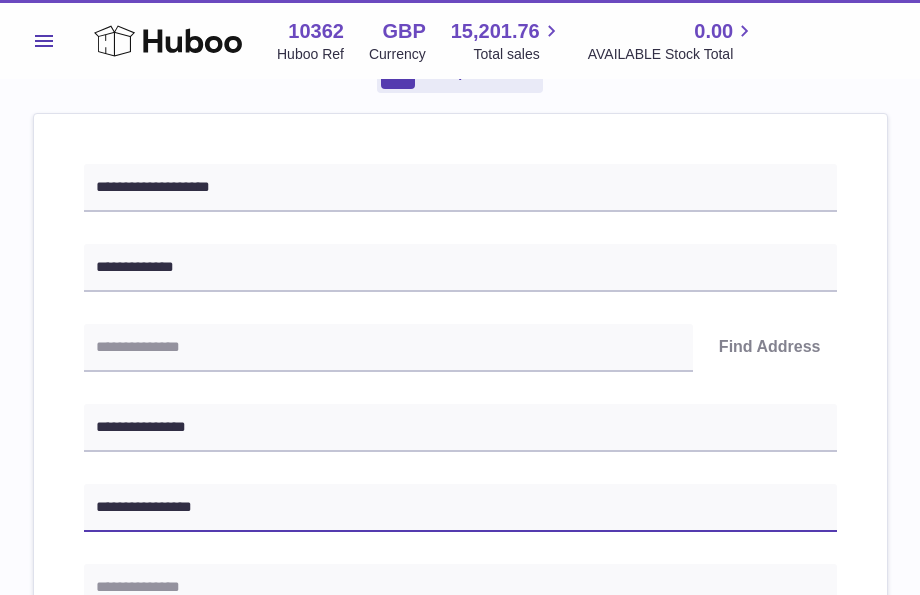 type on "**********" 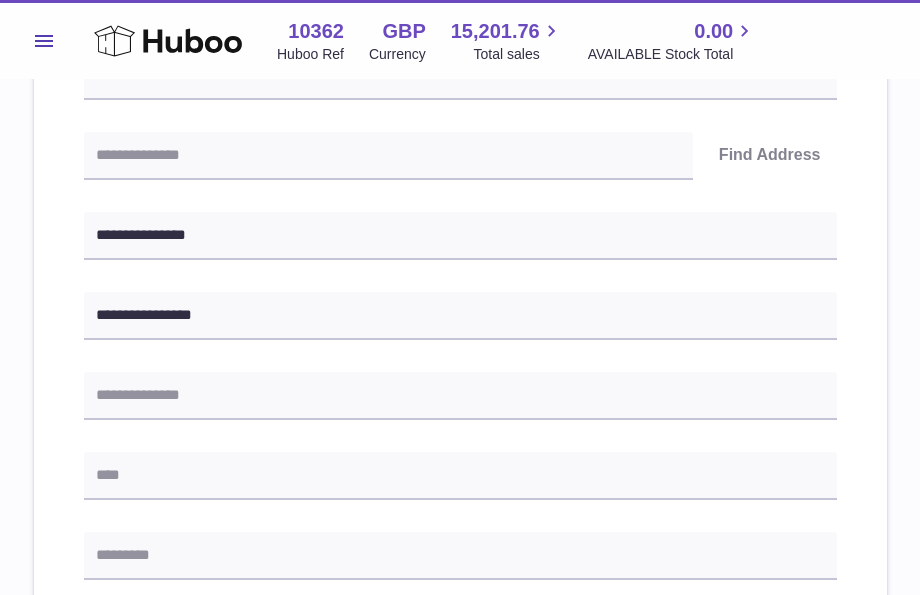 scroll, scrollTop: 400, scrollLeft: 0, axis: vertical 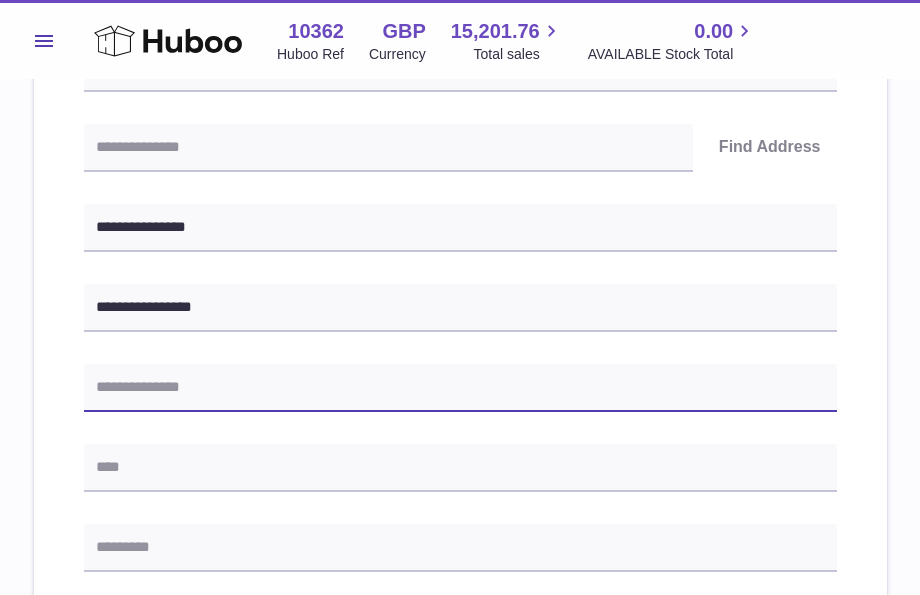click at bounding box center (460, 388) 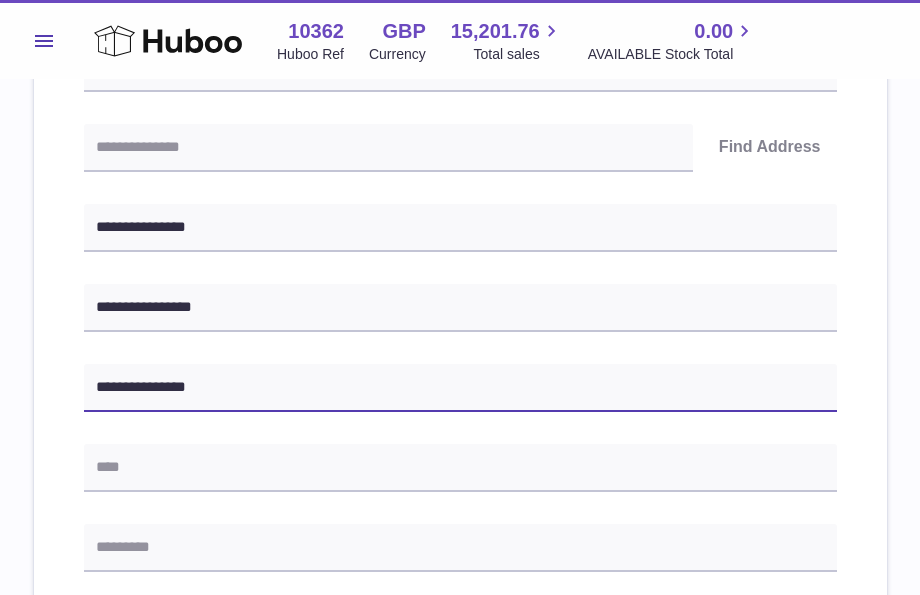 type on "**********" 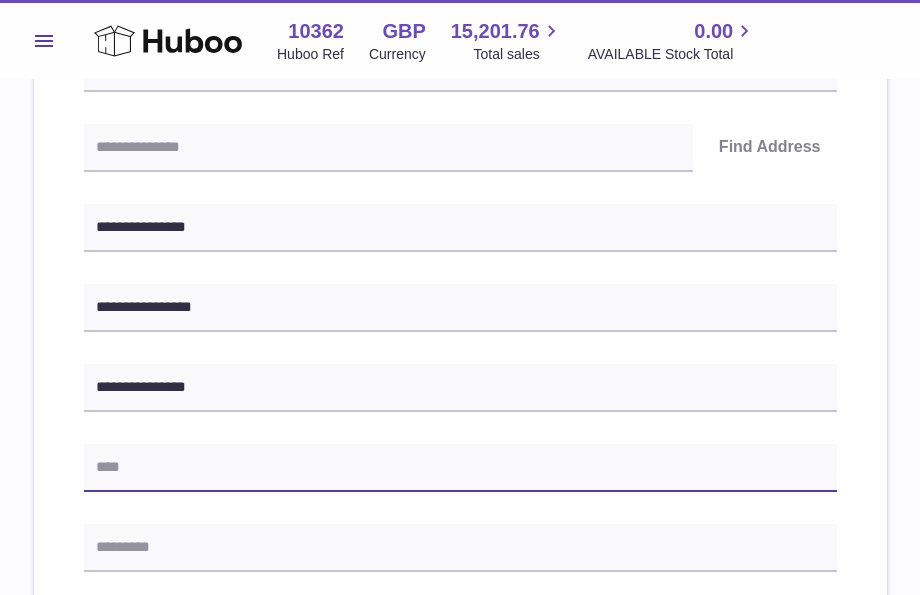 click at bounding box center [460, 468] 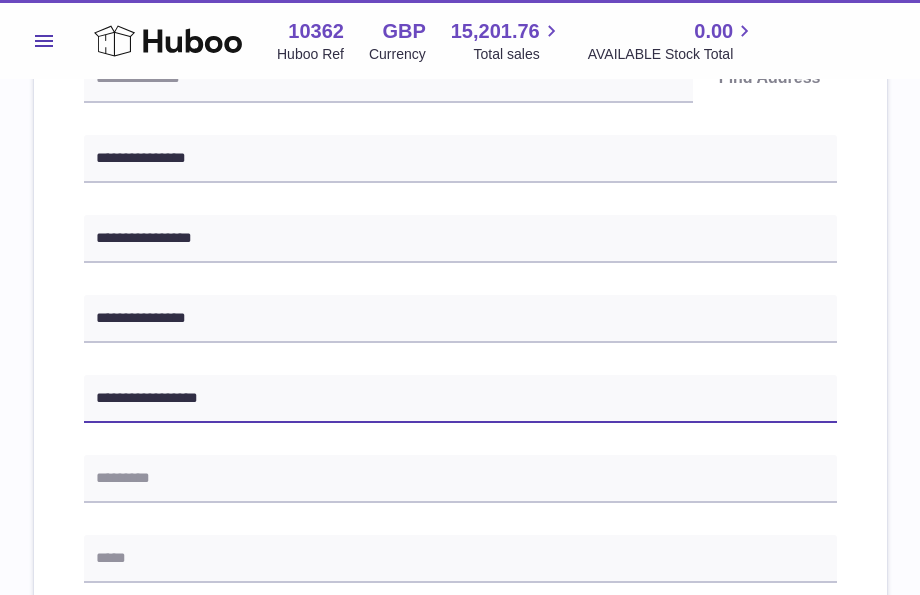 scroll, scrollTop: 500, scrollLeft: 0, axis: vertical 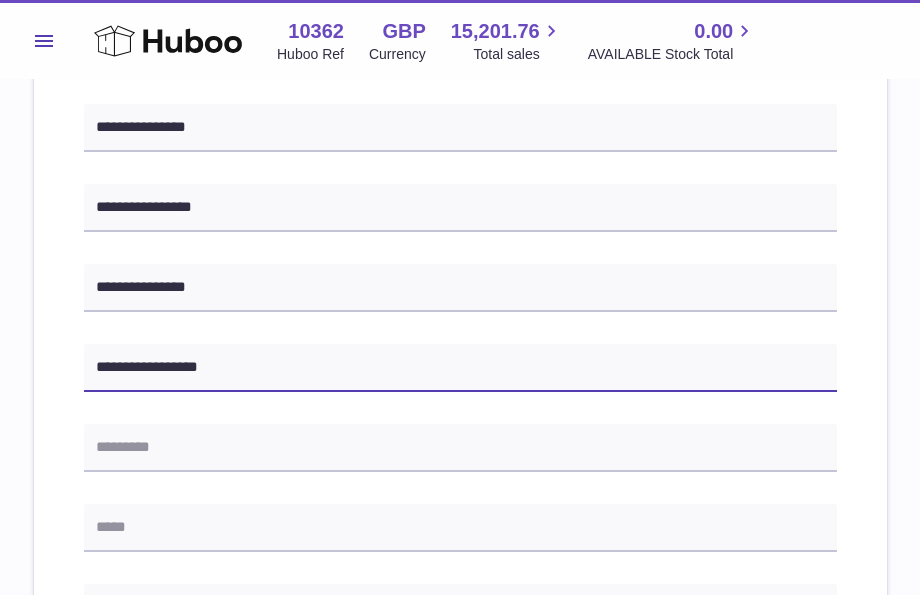 type on "**********" 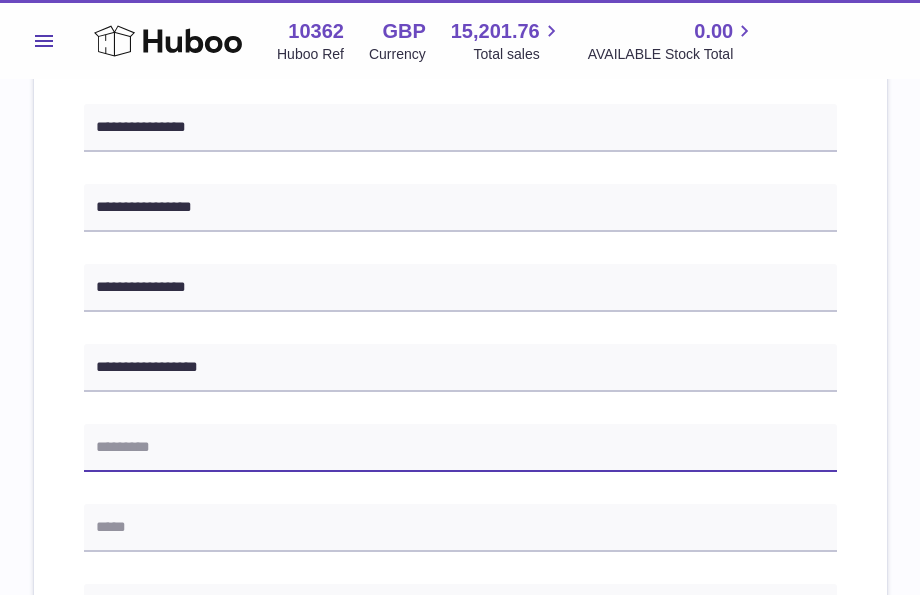 click at bounding box center (460, 448) 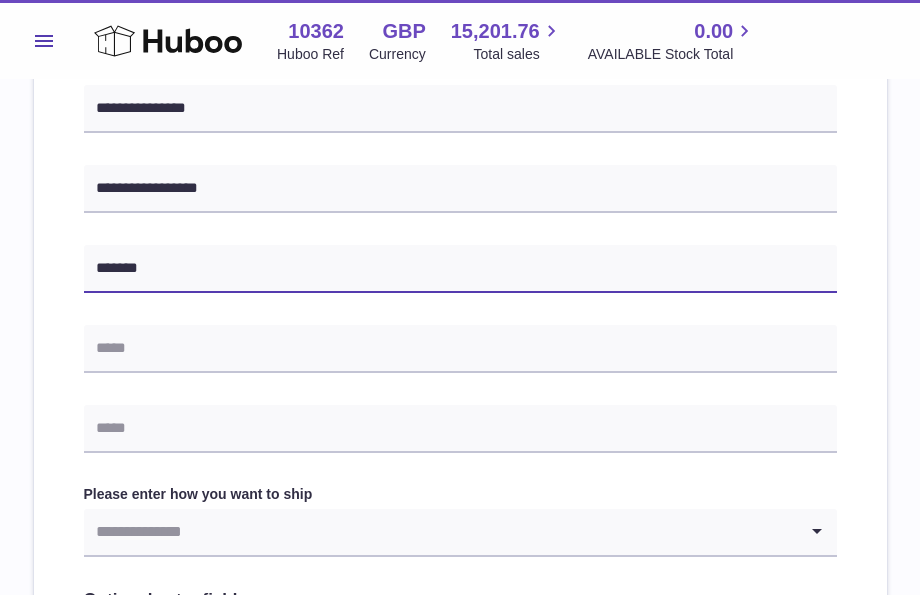 scroll, scrollTop: 700, scrollLeft: 0, axis: vertical 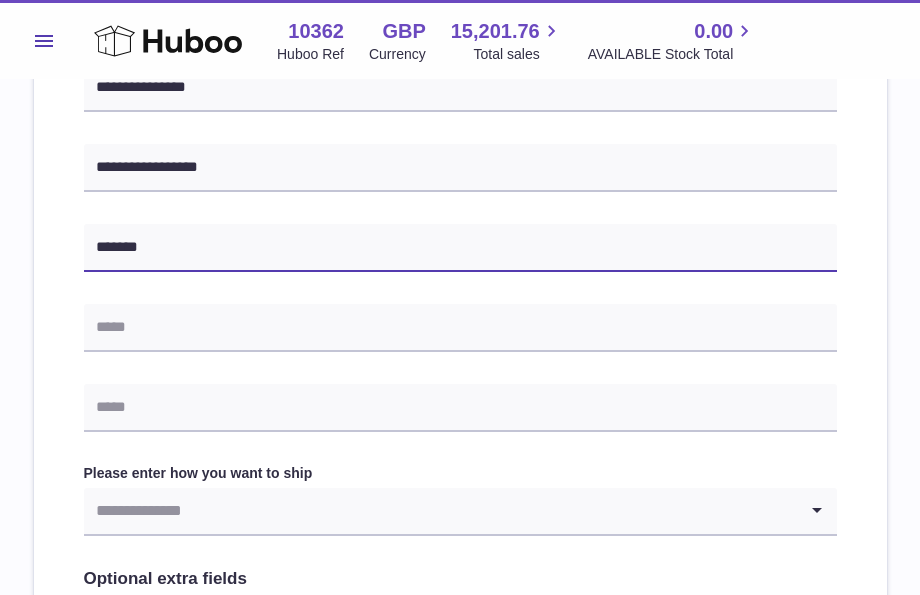 type on "*******" 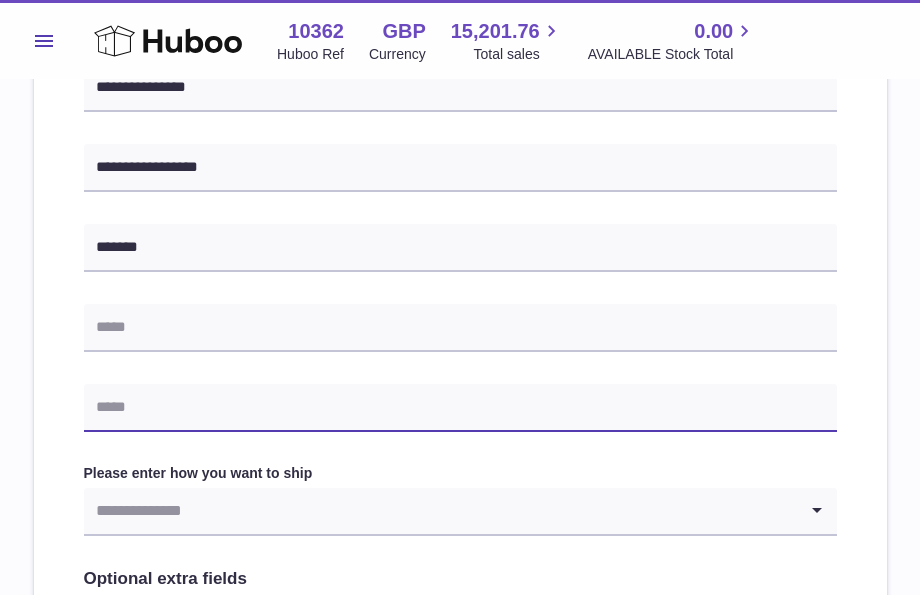 click at bounding box center (460, 408) 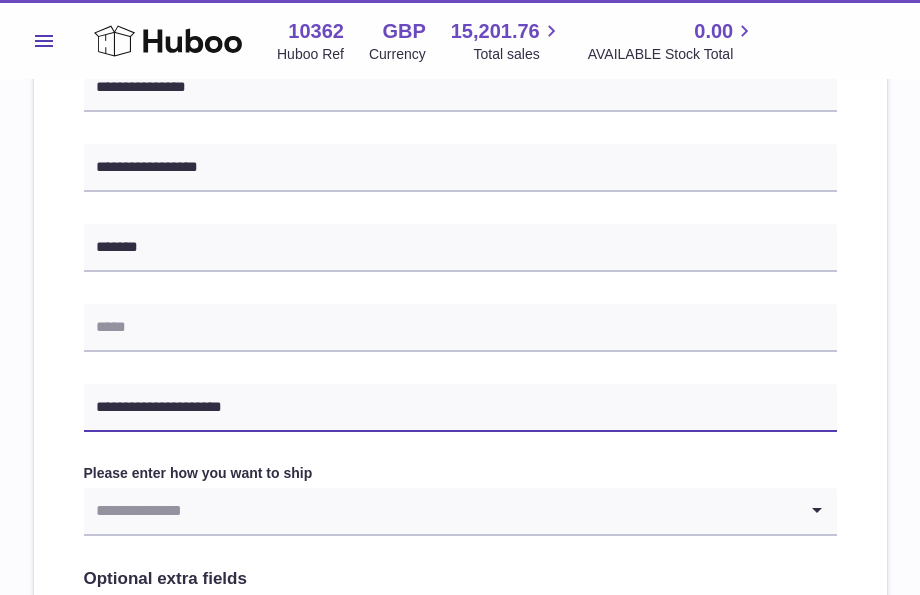 type on "**********" 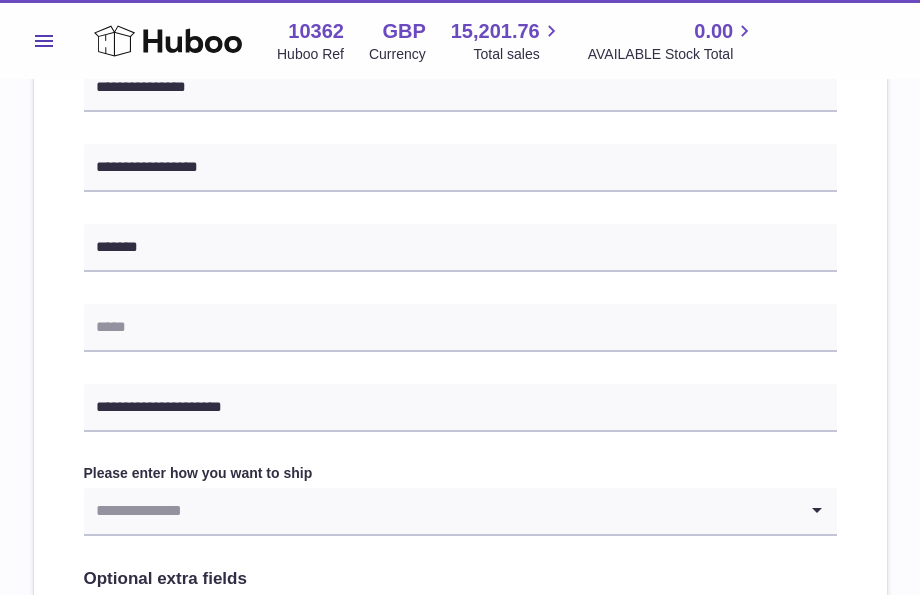 click at bounding box center (440, 511) 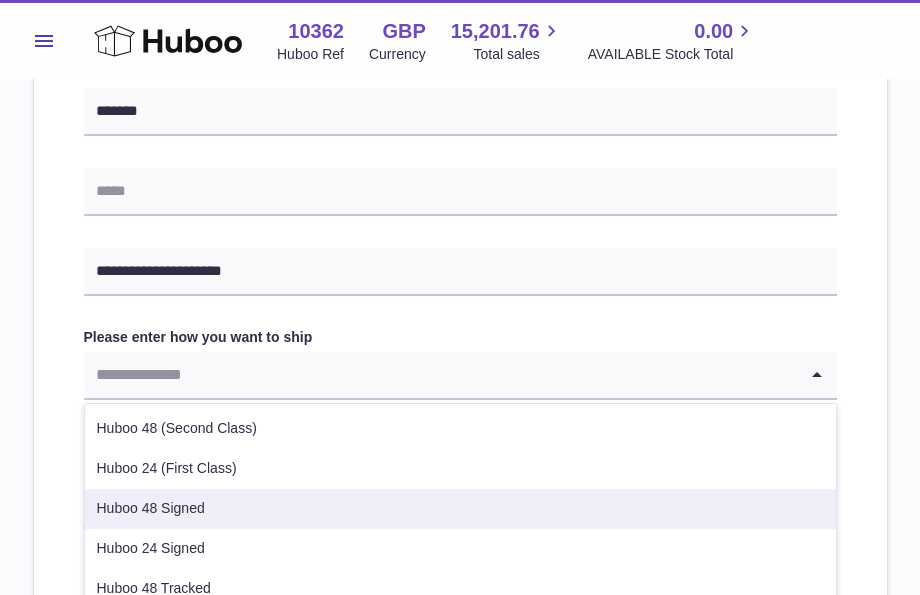 scroll, scrollTop: 900, scrollLeft: 0, axis: vertical 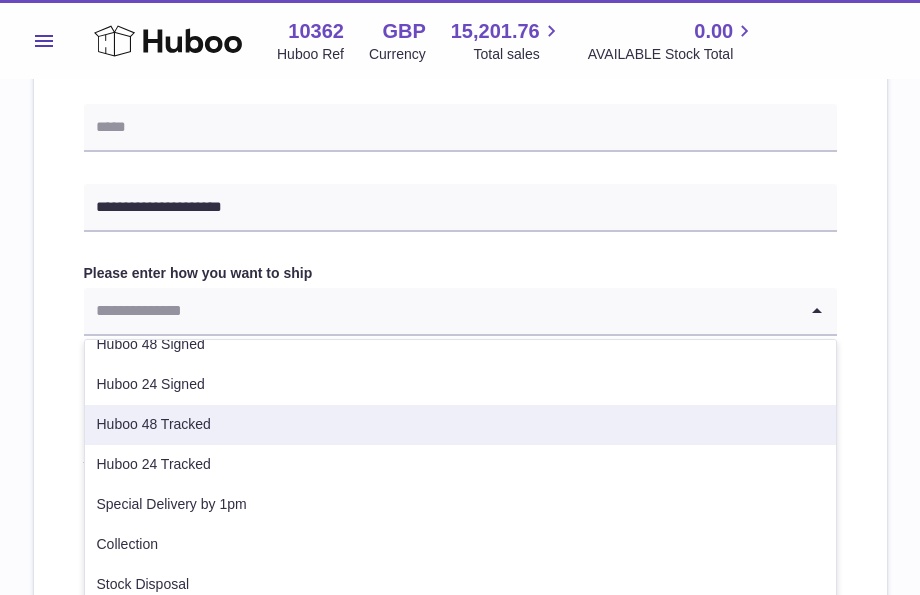 click on "Huboo 48 Tracked" at bounding box center (460, 425) 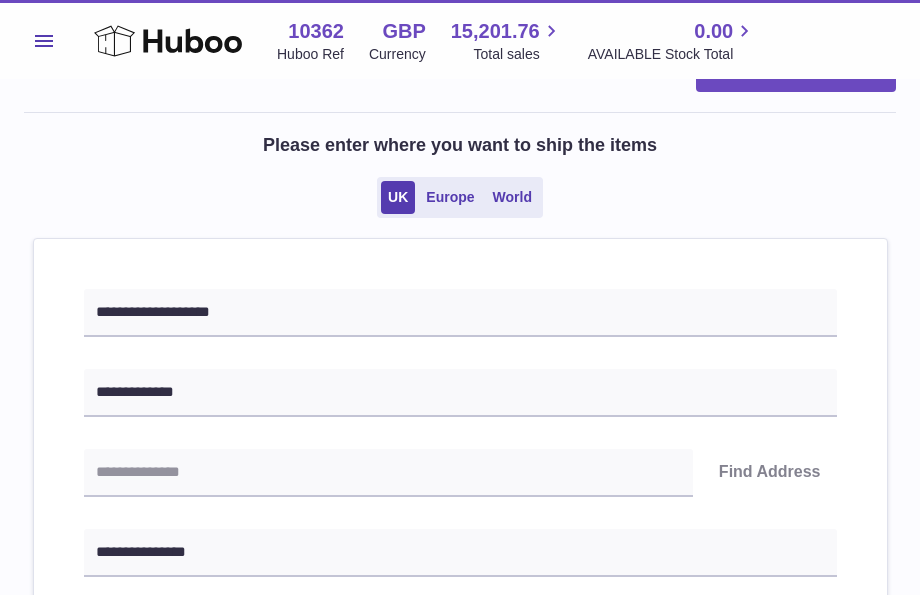 scroll, scrollTop: 100, scrollLeft: 0, axis: vertical 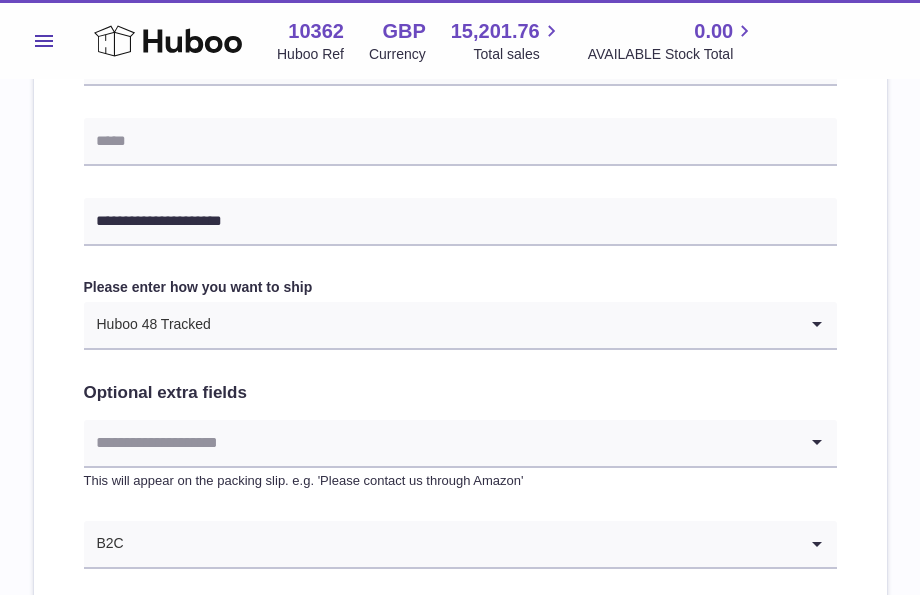drag, startPoint x: 673, startPoint y: 413, endPoint x: 676, endPoint y: 423, distance: 10.440307 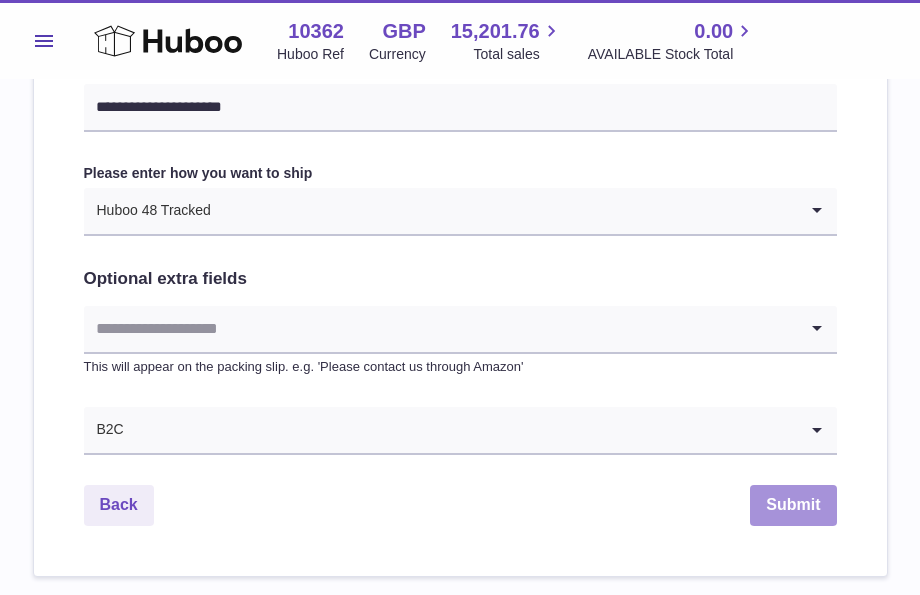 drag, startPoint x: 676, startPoint y: 423, endPoint x: 836, endPoint y: 500, distance: 177.56407 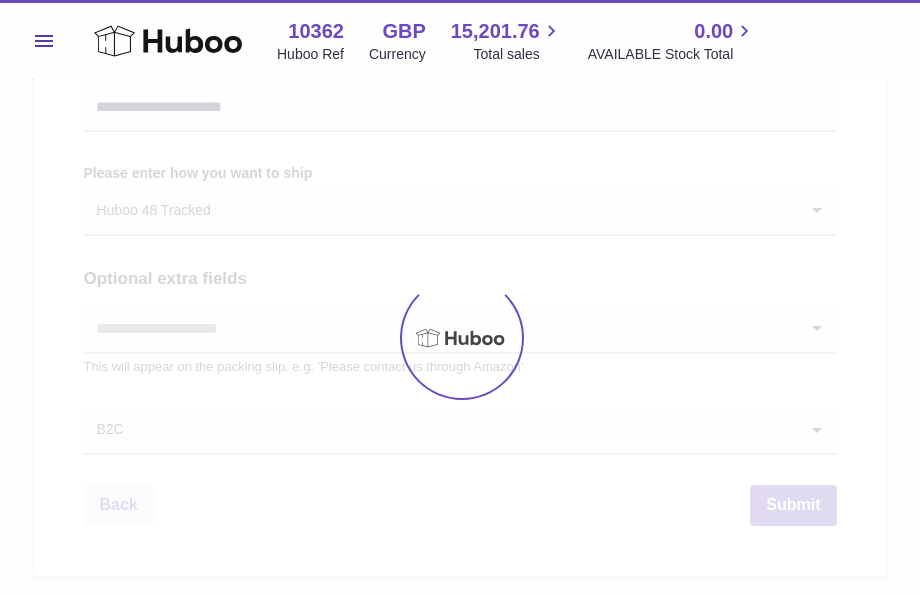scroll, scrollTop: 0, scrollLeft: 0, axis: both 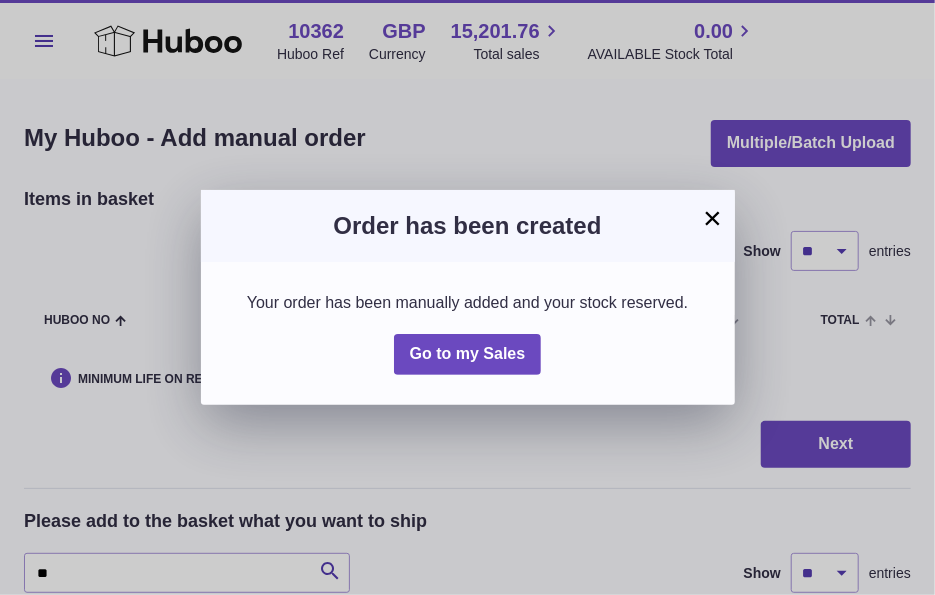 click on "×" at bounding box center [713, 218] 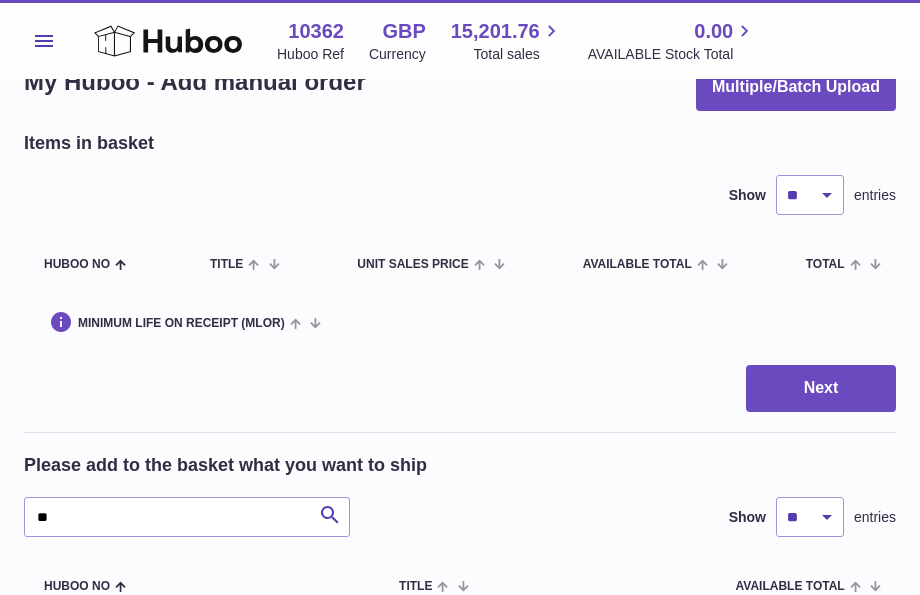 scroll, scrollTop: 100, scrollLeft: 0, axis: vertical 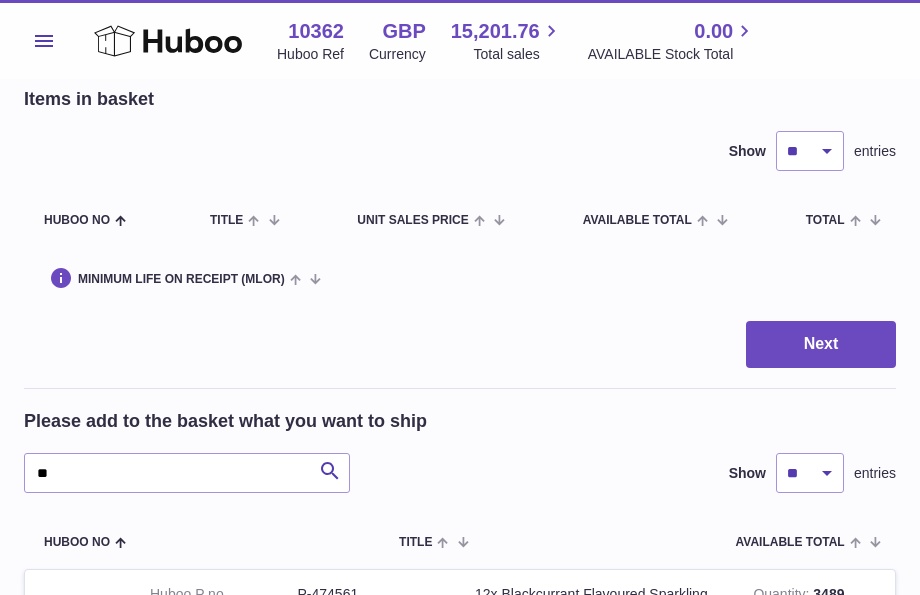 click on "Items in basket" at bounding box center [460, 99] 